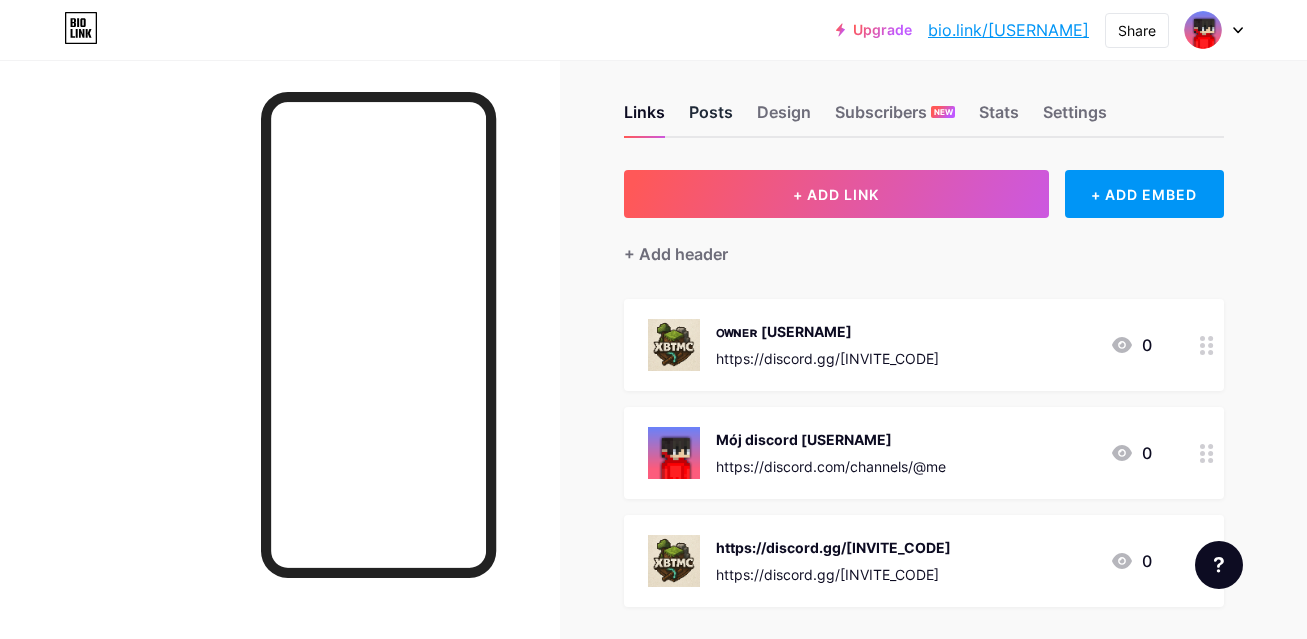 scroll, scrollTop: 216, scrollLeft: 0, axis: vertical 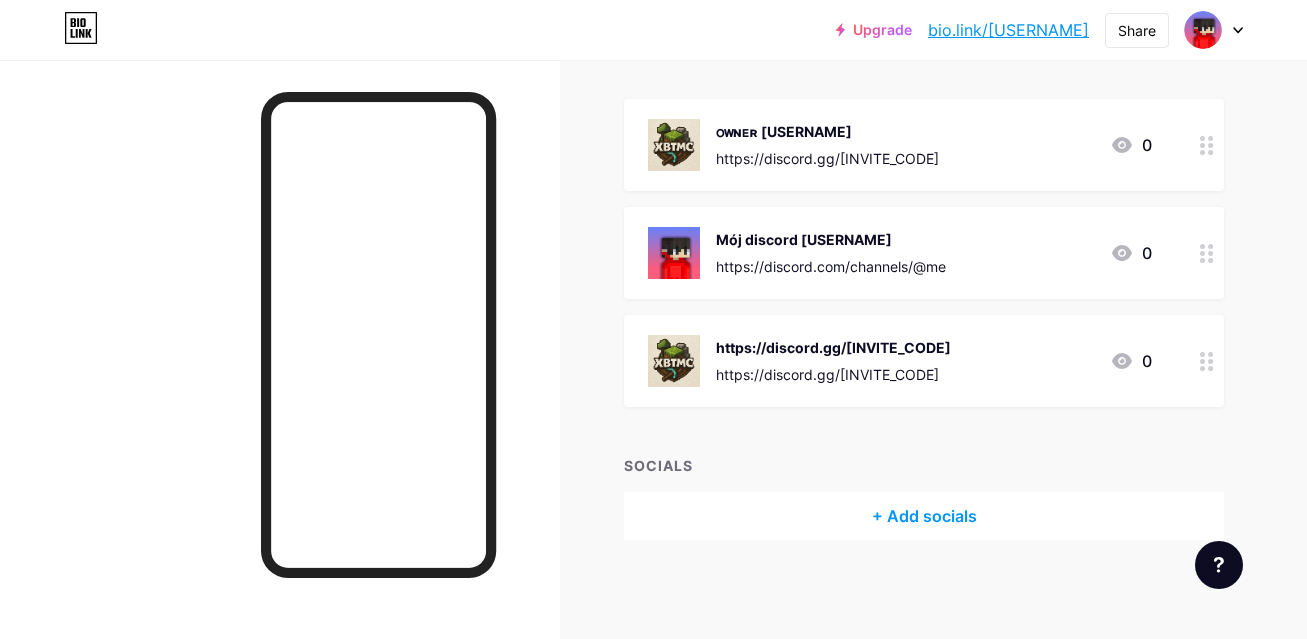 click on "+ Add socials" at bounding box center [924, 516] 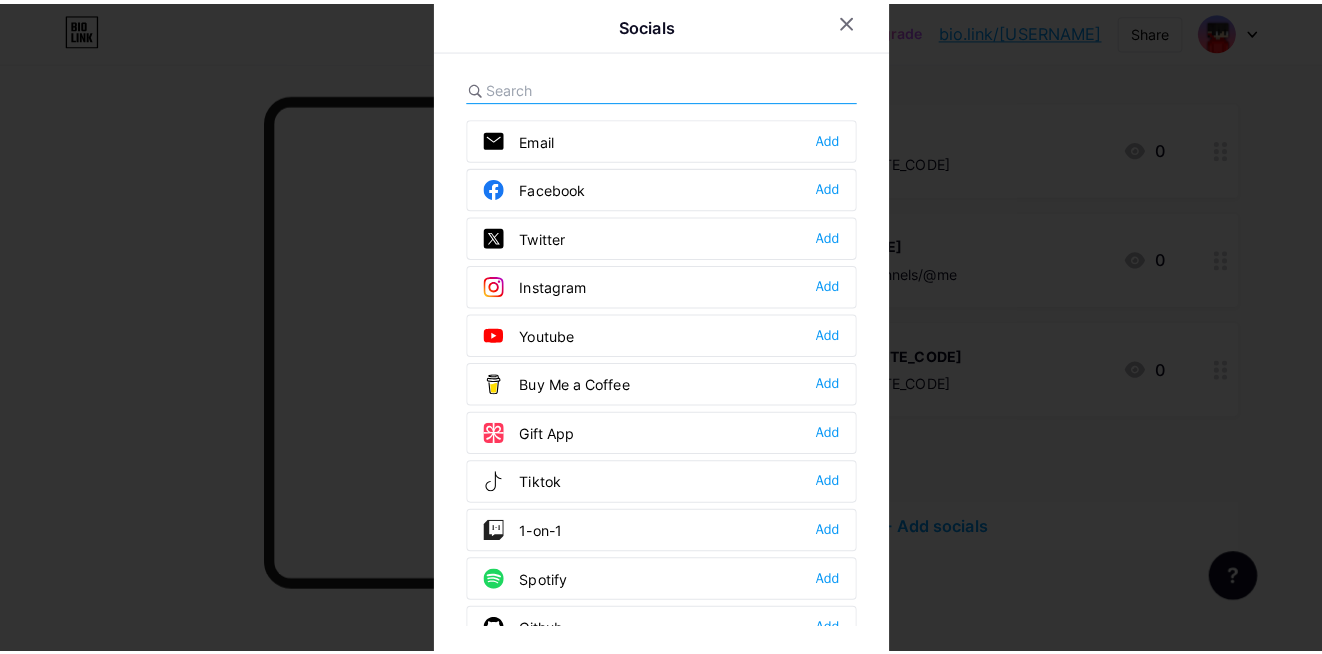 scroll, scrollTop: 201, scrollLeft: 0, axis: vertical 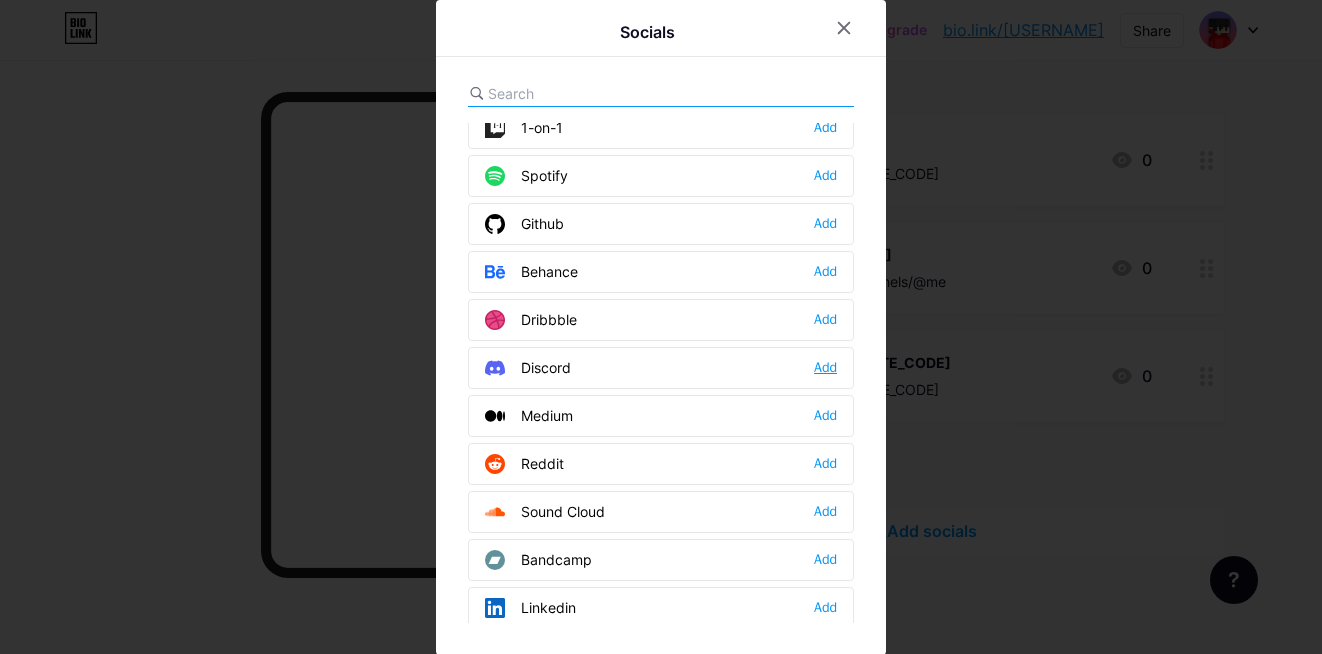click on "Add" at bounding box center (825, 368) 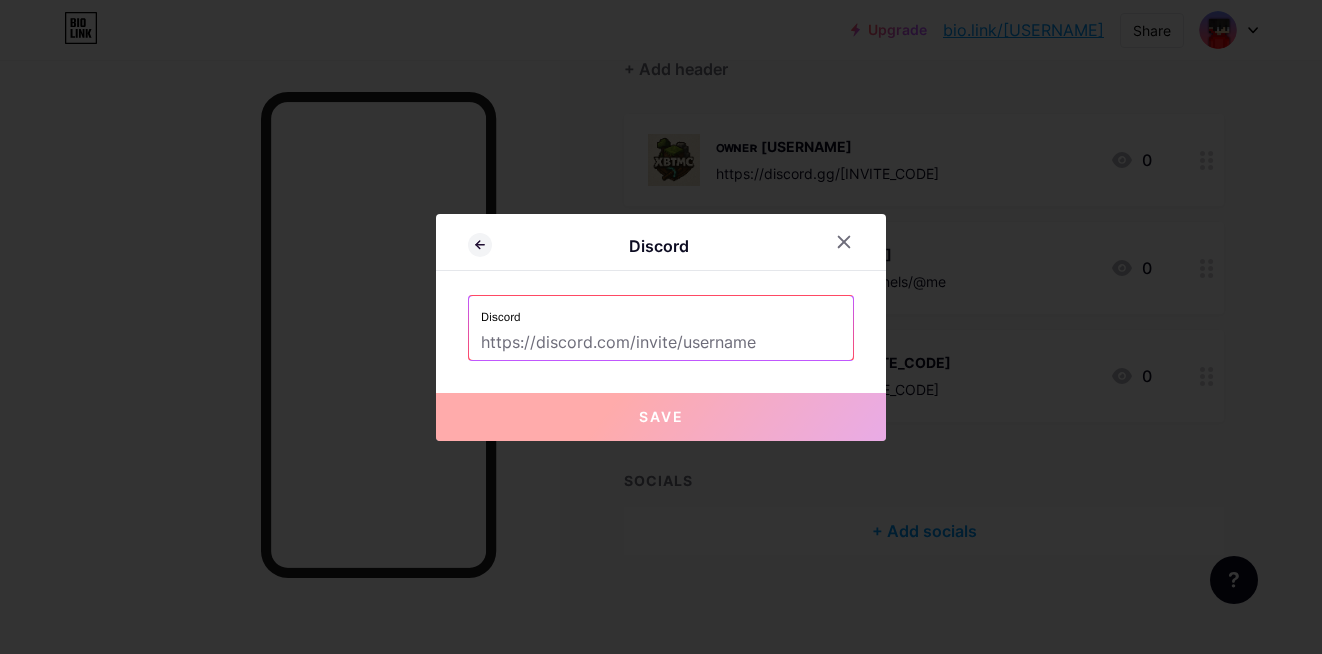 click at bounding box center [661, 343] 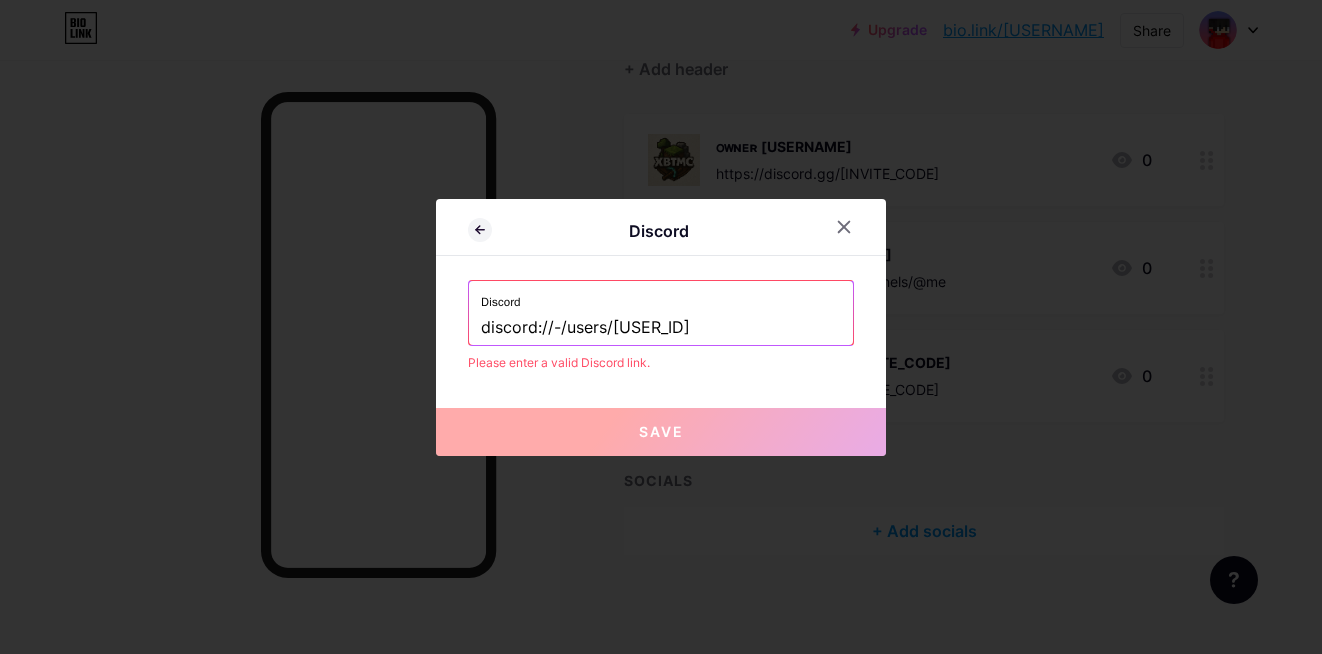 drag, startPoint x: 830, startPoint y: 319, endPoint x: 438, endPoint y: 333, distance: 392.2499 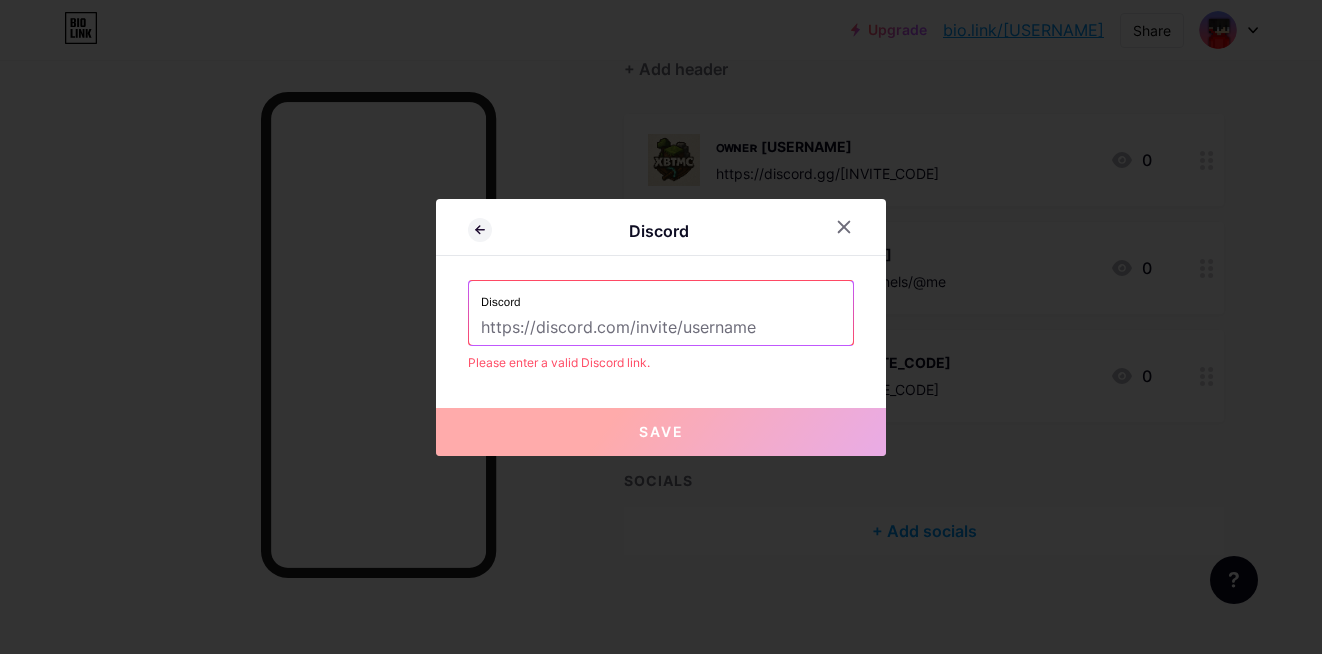 drag, startPoint x: 620, startPoint y: 331, endPoint x: 559, endPoint y: 333, distance: 61.03278 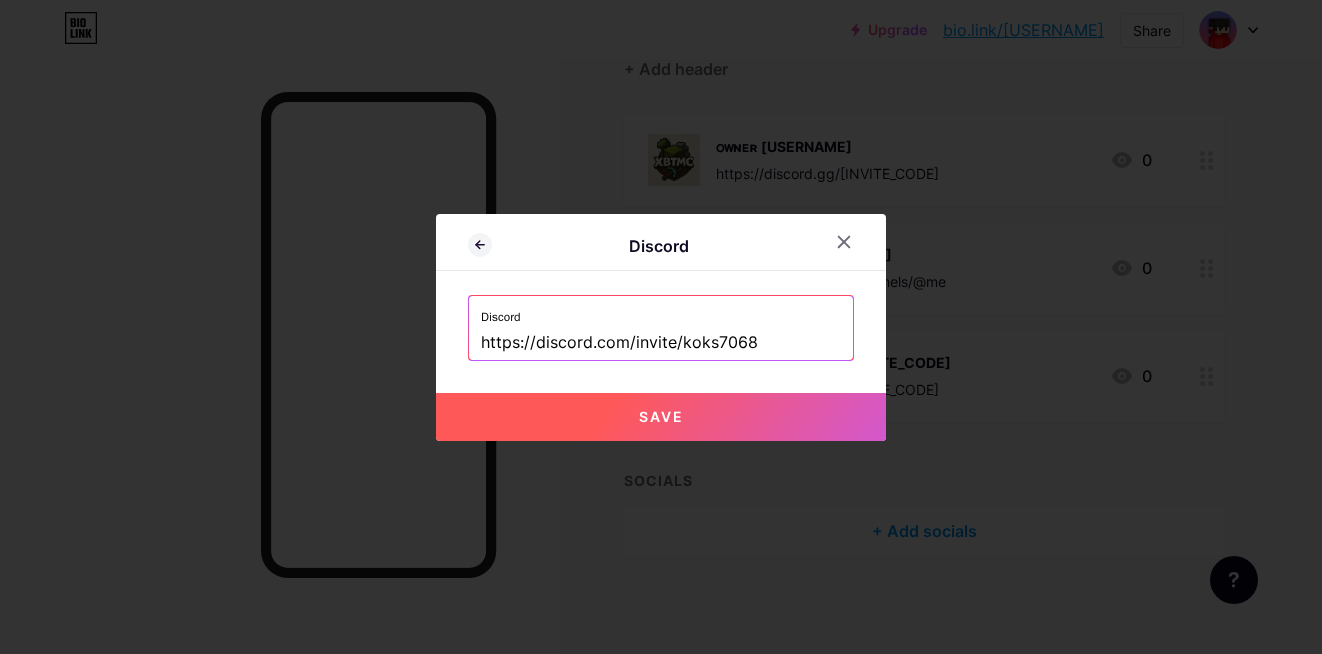 type on "https://discord.com/invite/koks7068" 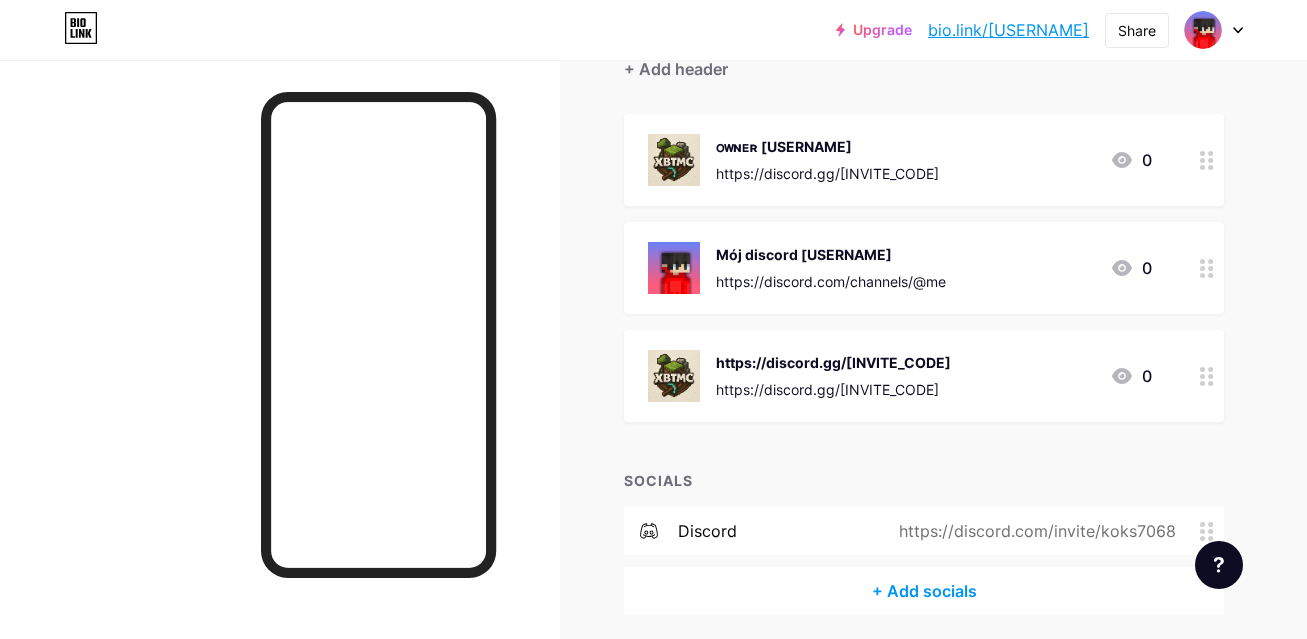 click on "+ Add socials" at bounding box center (924, 591) 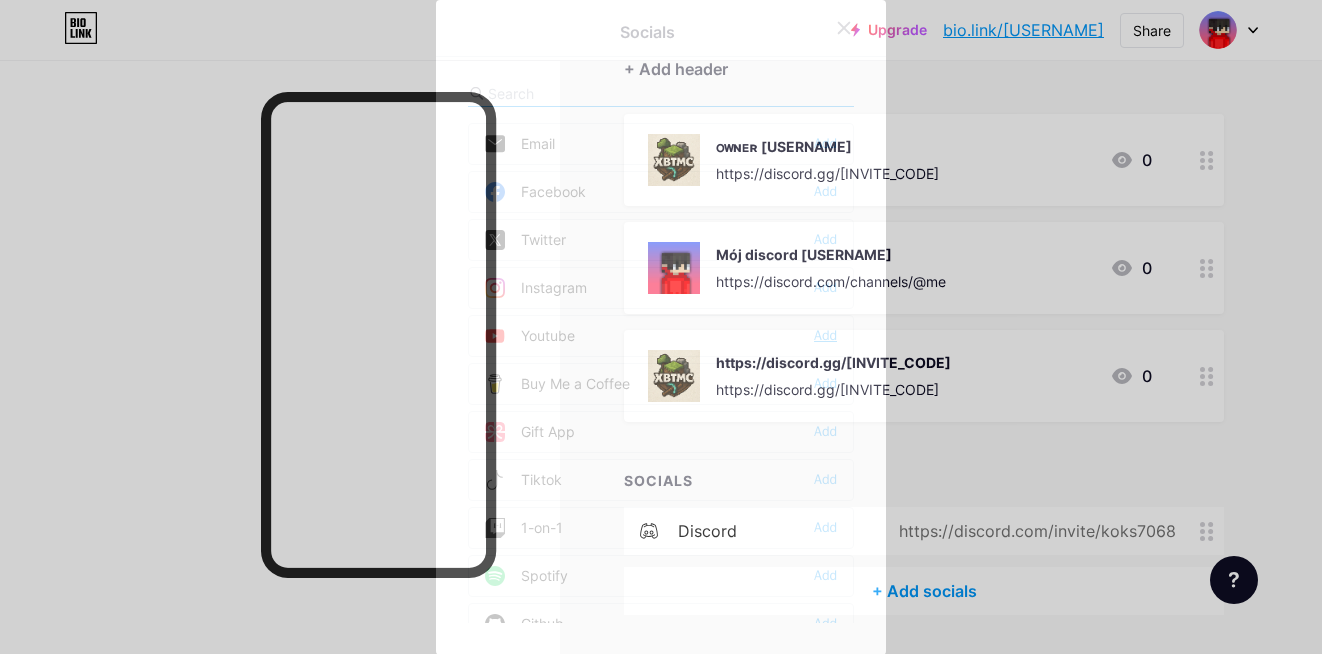 click on "Add" at bounding box center (825, 336) 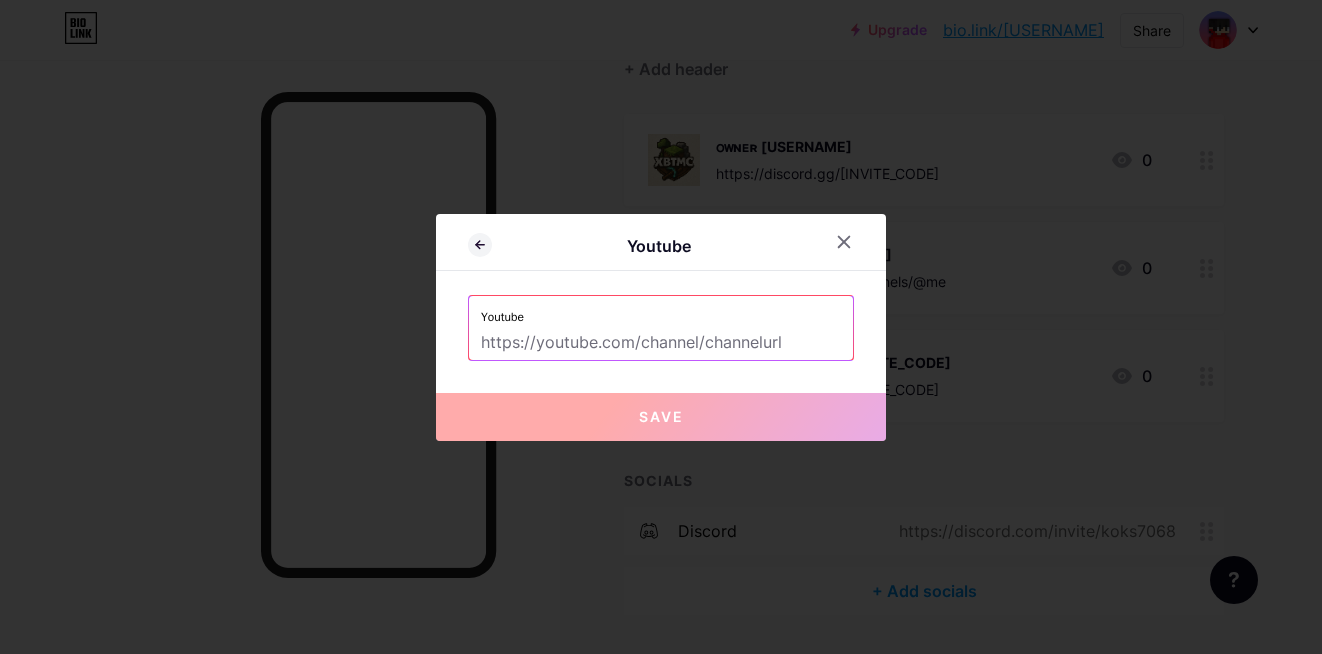 click at bounding box center [661, 343] 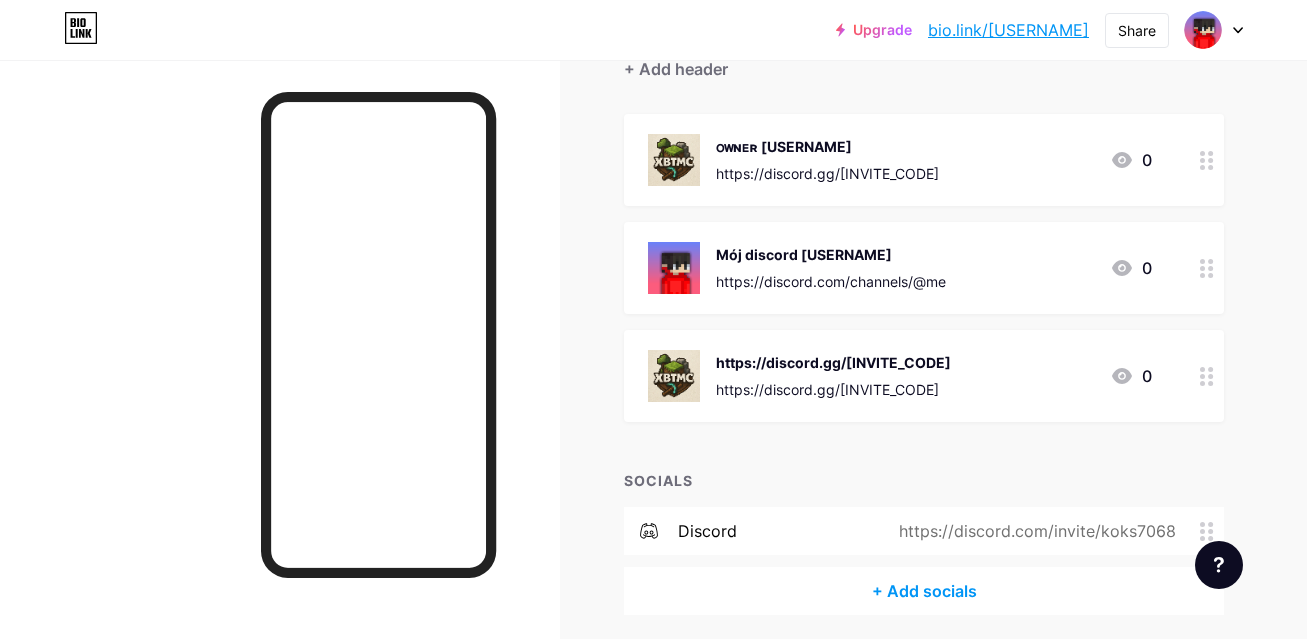 click on "+ Add socials" at bounding box center (924, 591) 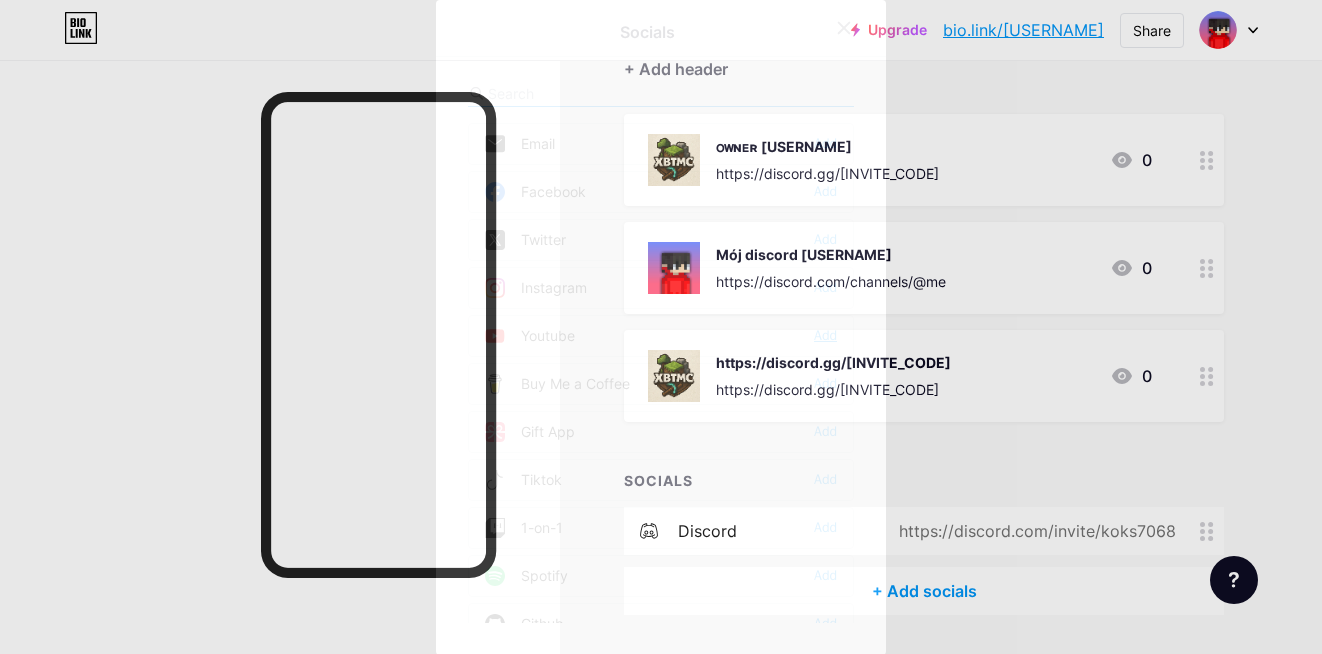 click on "Add" at bounding box center [825, 336] 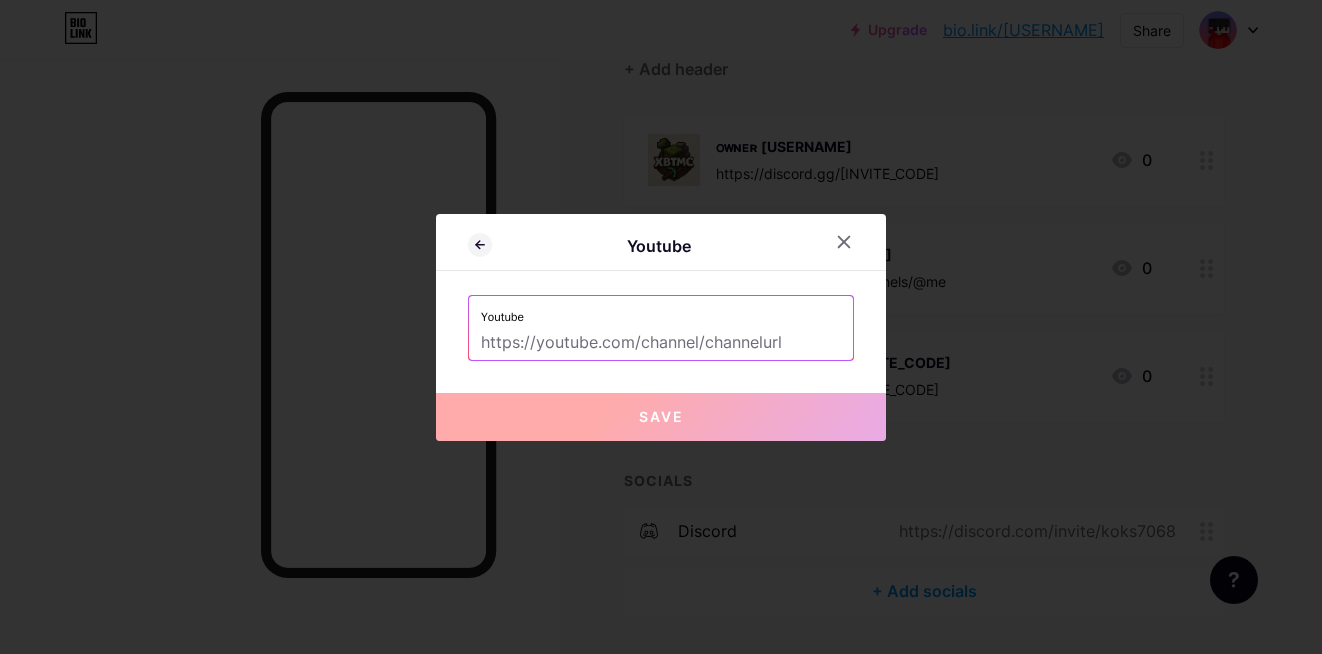 click at bounding box center [661, 343] 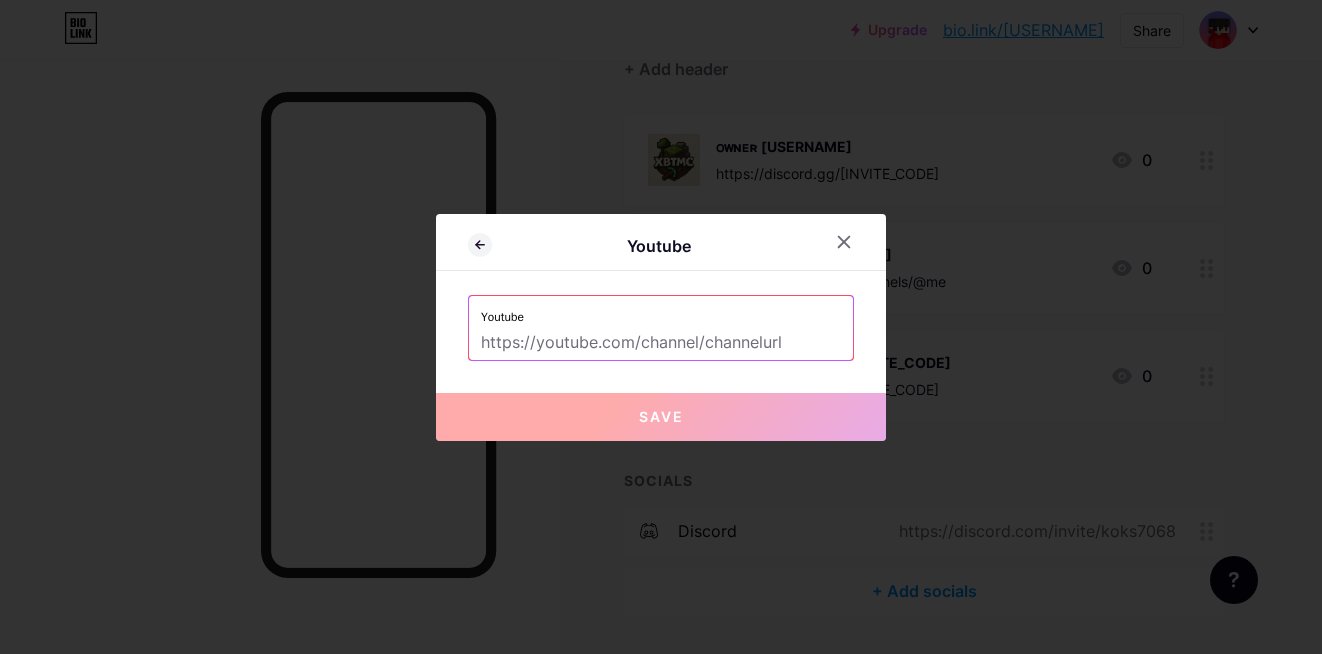 click on "Youtube" at bounding box center [661, 328] 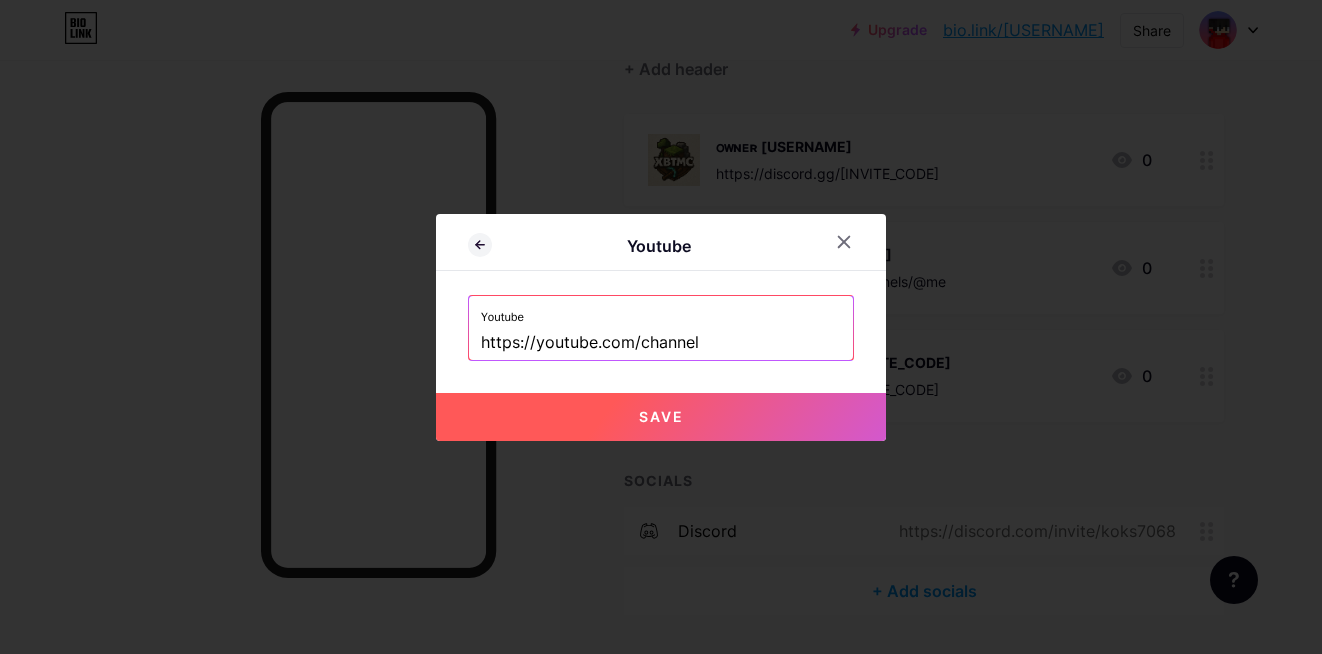 type on "https://youtube.com/channel" 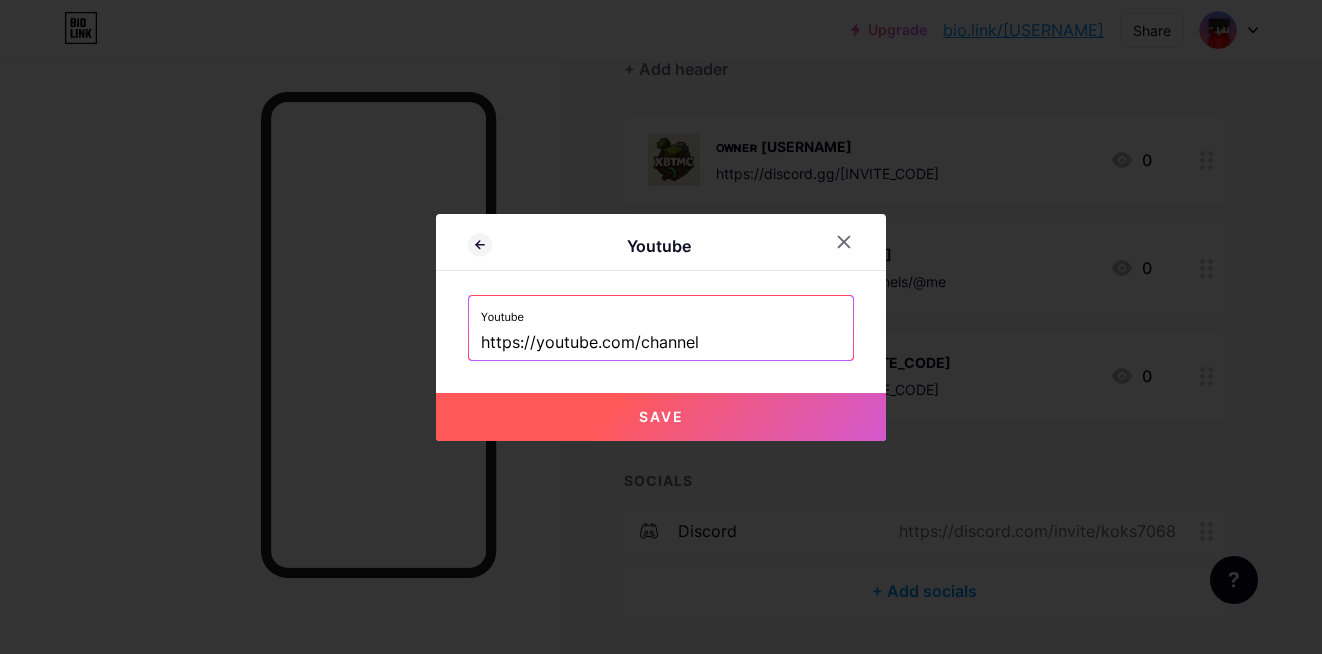 drag, startPoint x: 1080, startPoint y: 49, endPoint x: 1081, endPoint y: 0, distance: 49.010204 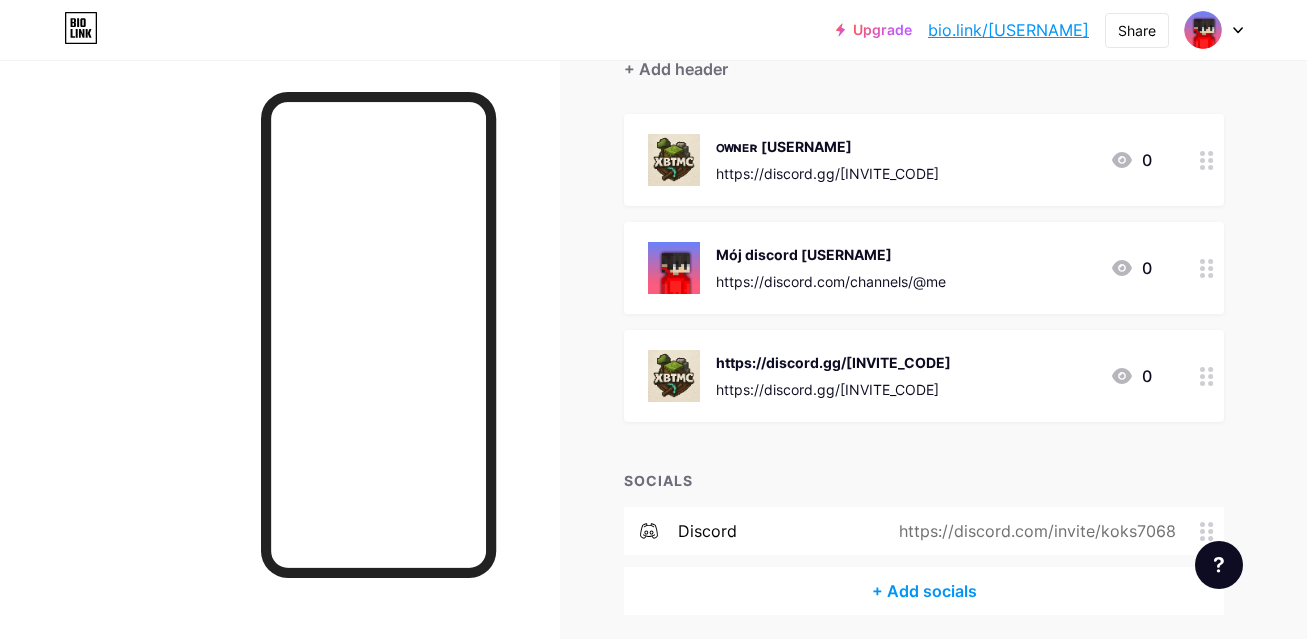 click on "+ Add socials" at bounding box center [924, 591] 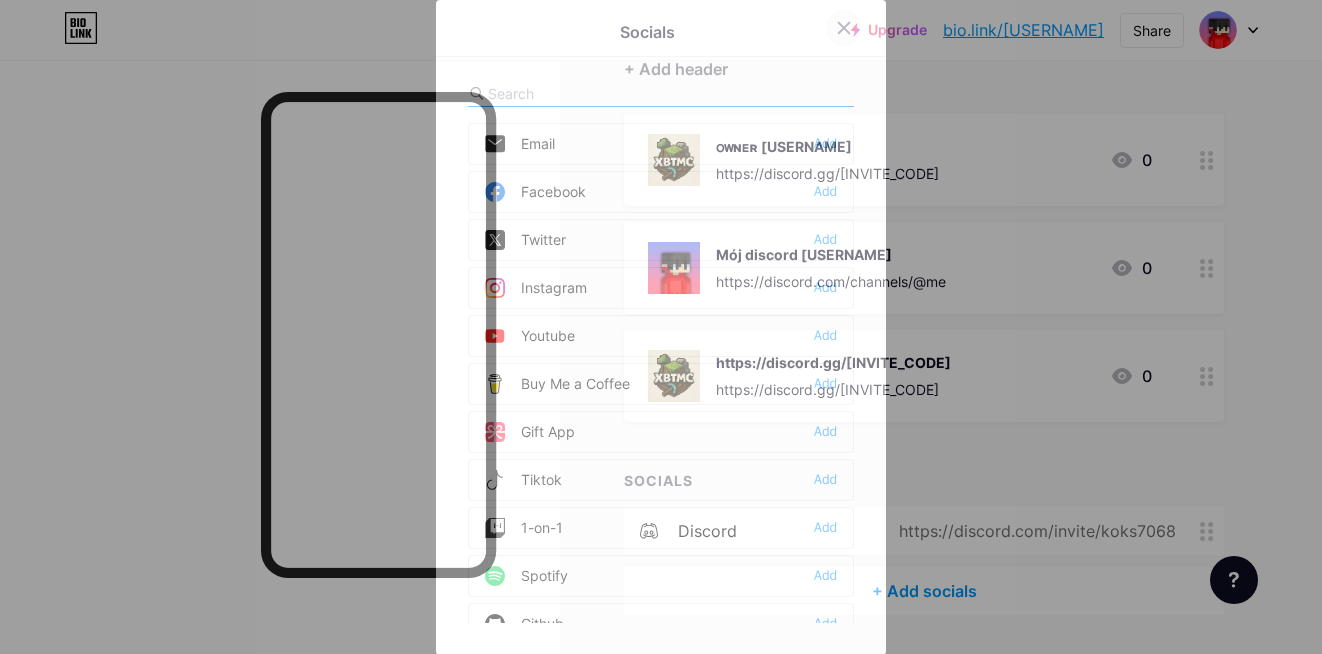 click at bounding box center [844, 28] 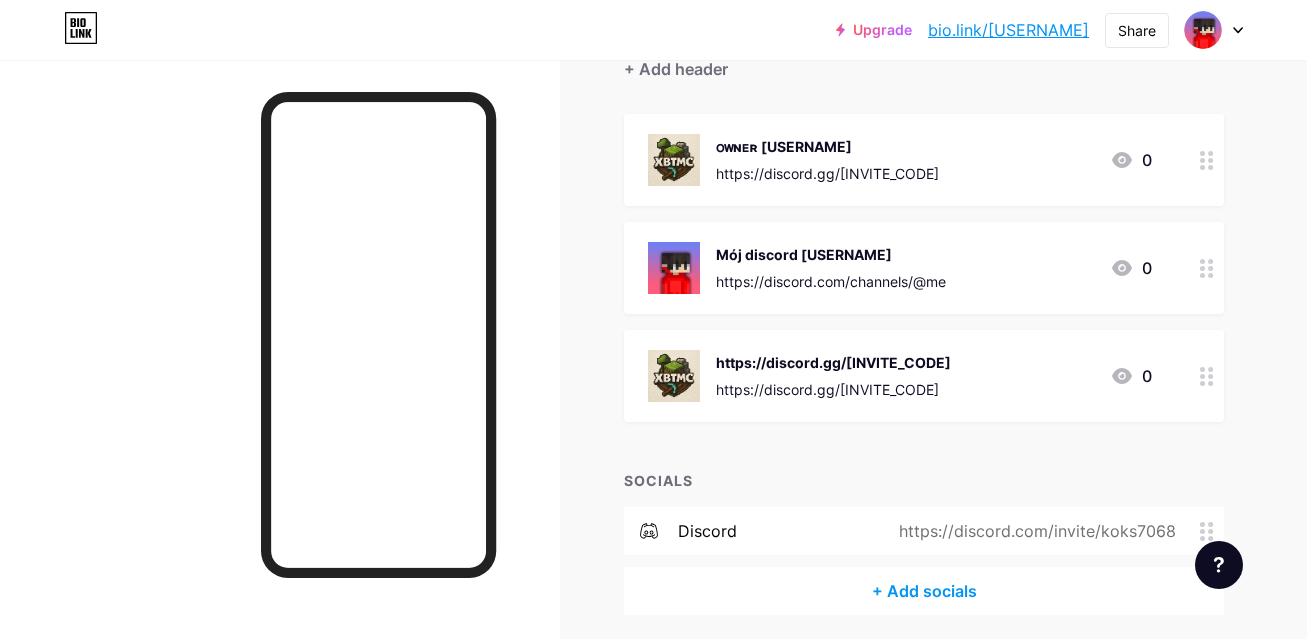 click on "+ Add socials" at bounding box center (924, 591) 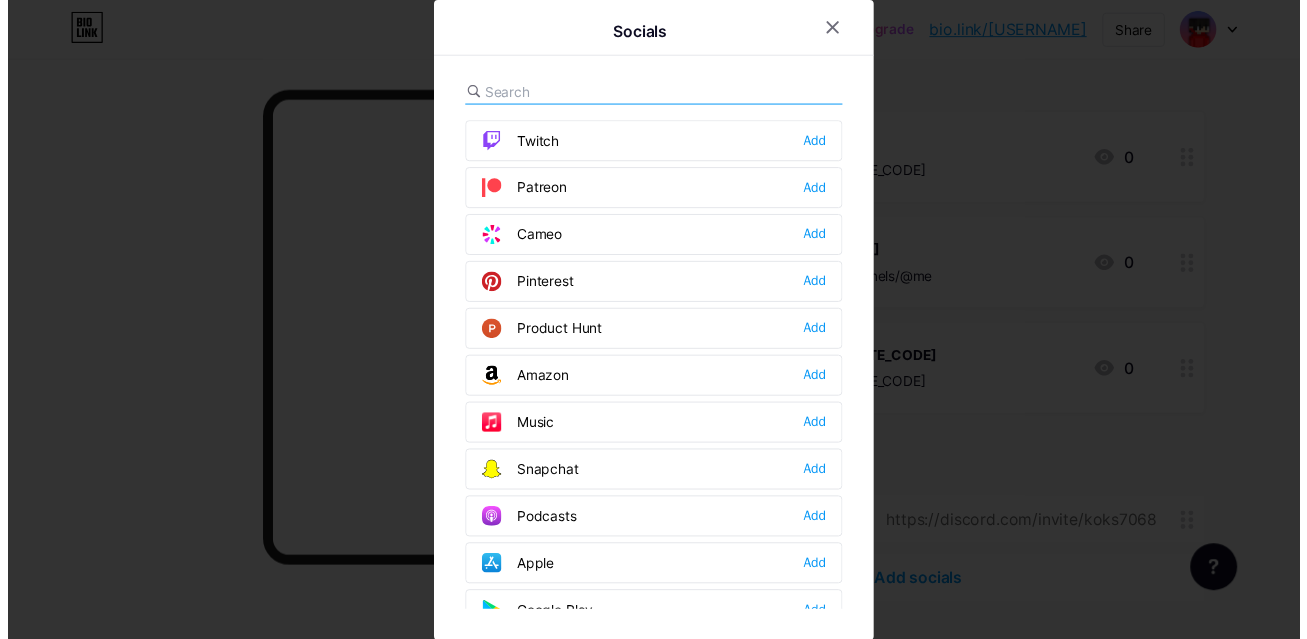 scroll, scrollTop: 1204, scrollLeft: 0, axis: vertical 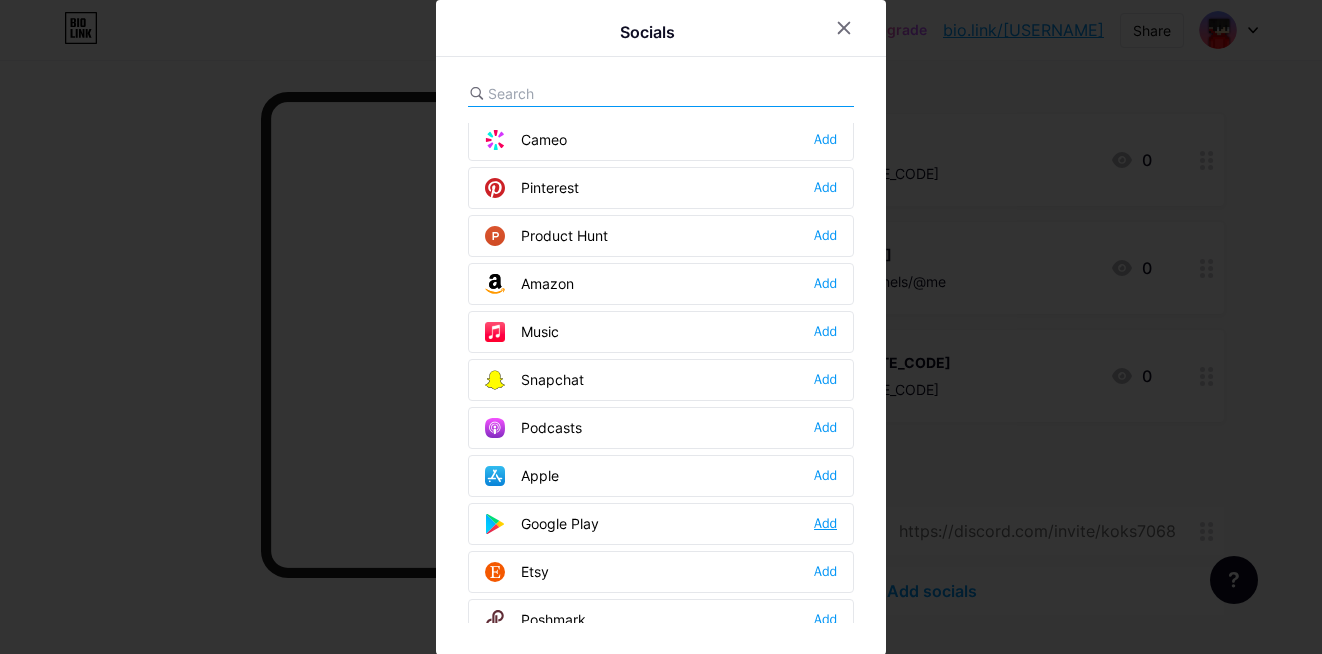 click on "Add" at bounding box center [825, 524] 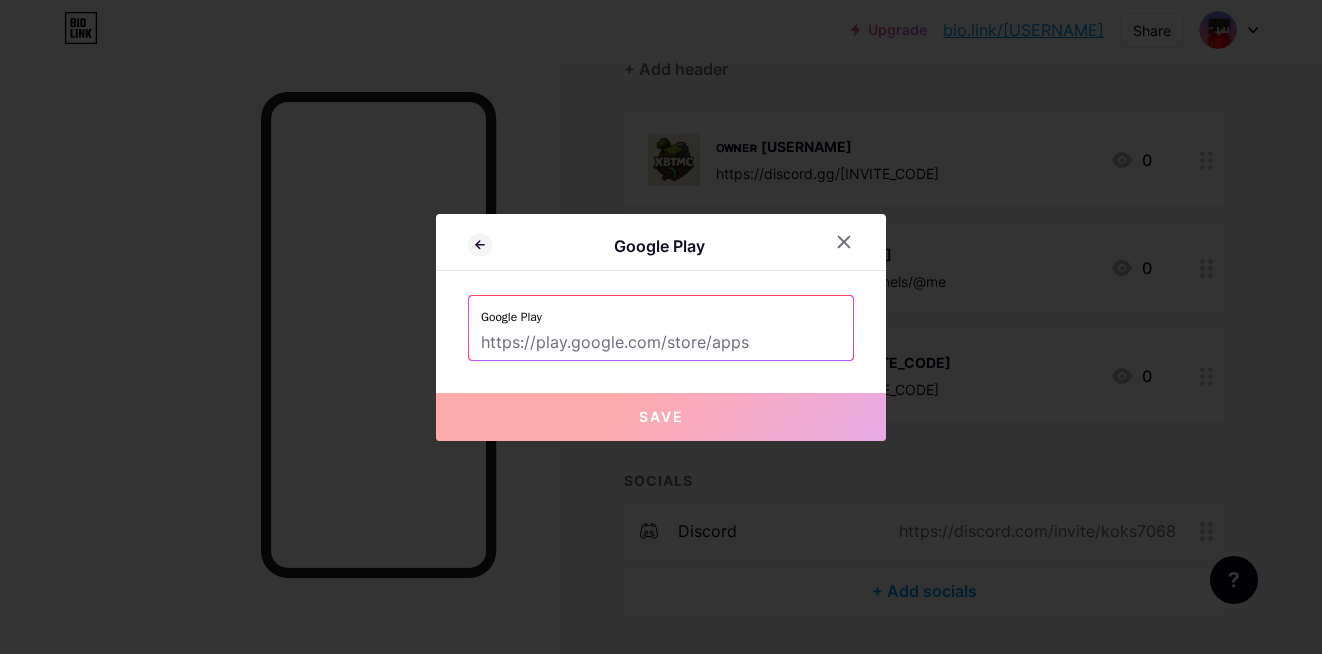 click at bounding box center [661, 343] 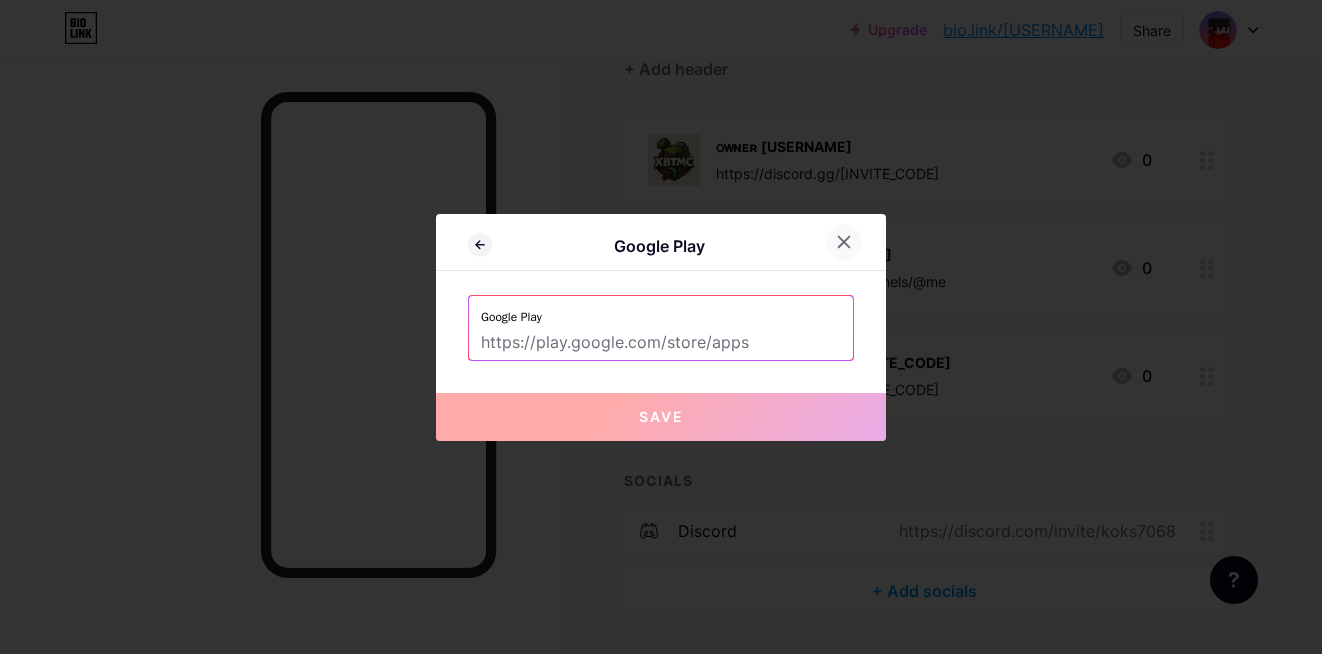 click 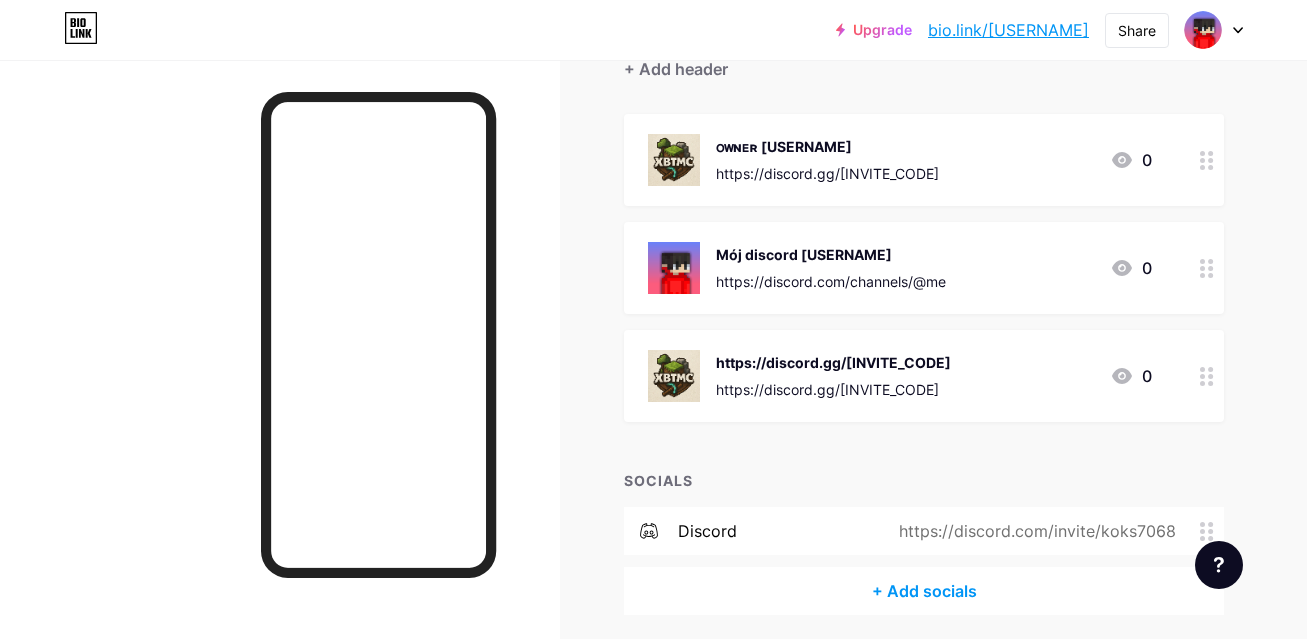 click on "+ Add socials" at bounding box center [924, 591] 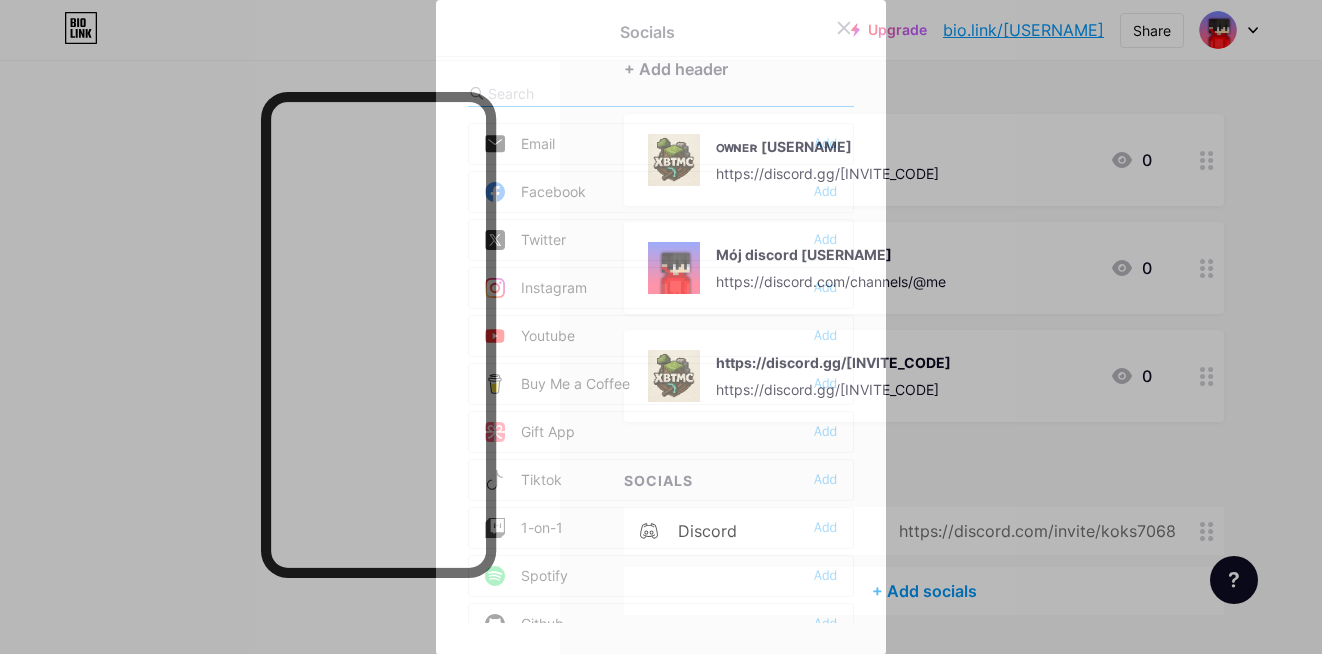 click on "Email
Add" at bounding box center (661, 144) 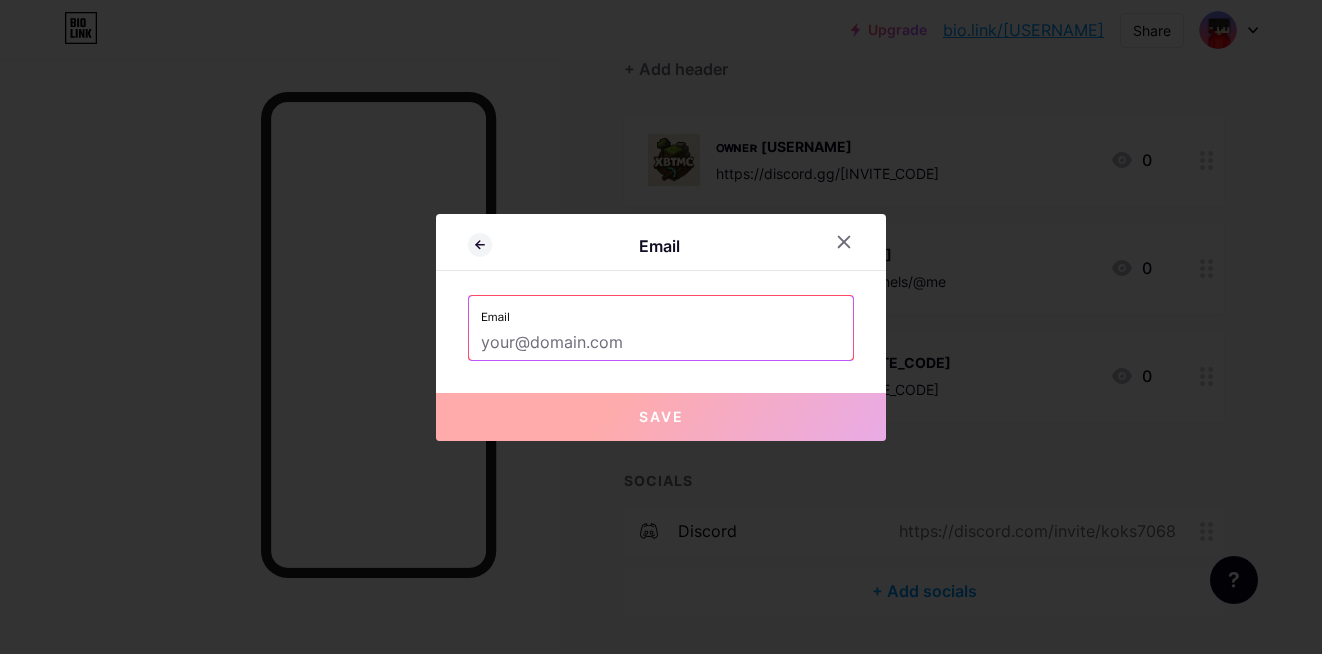 click on "Email" at bounding box center (661, 311) 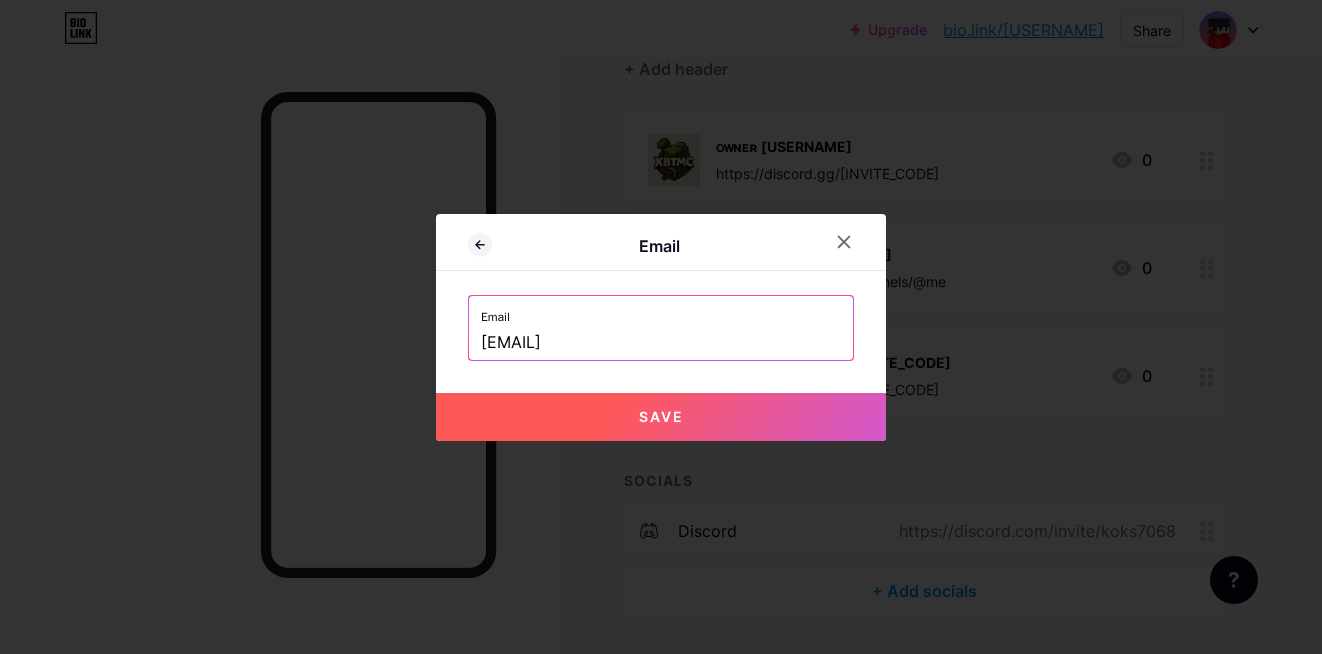 click on "Save" at bounding box center [661, 416] 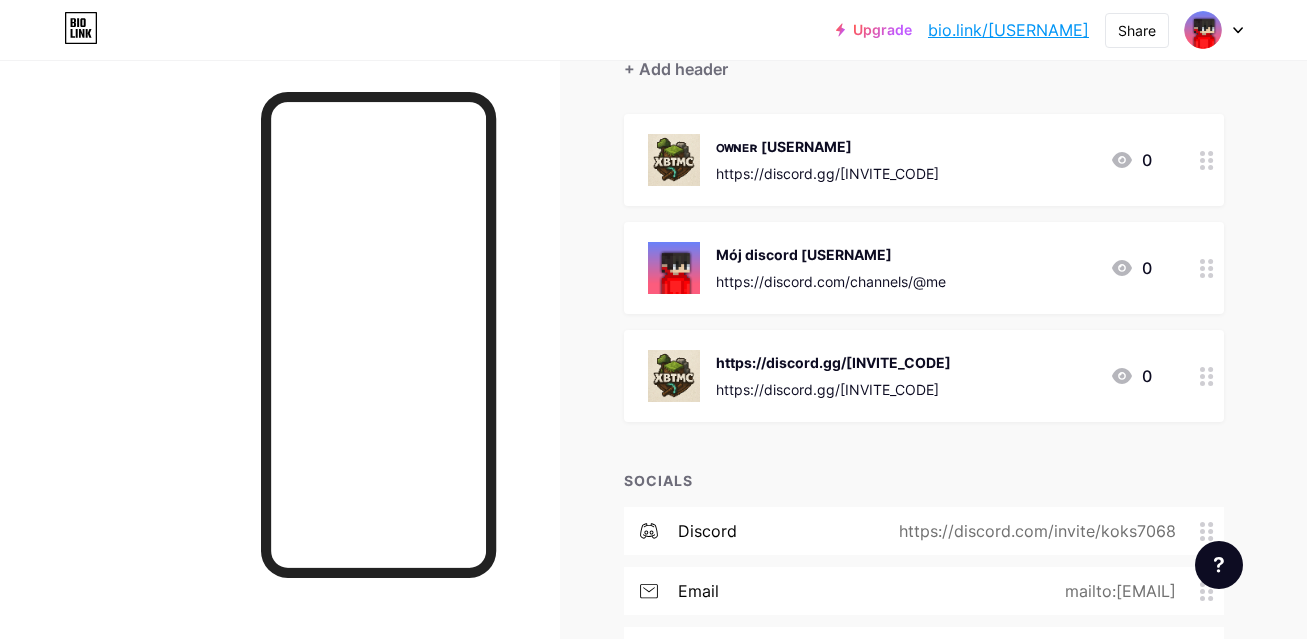 click 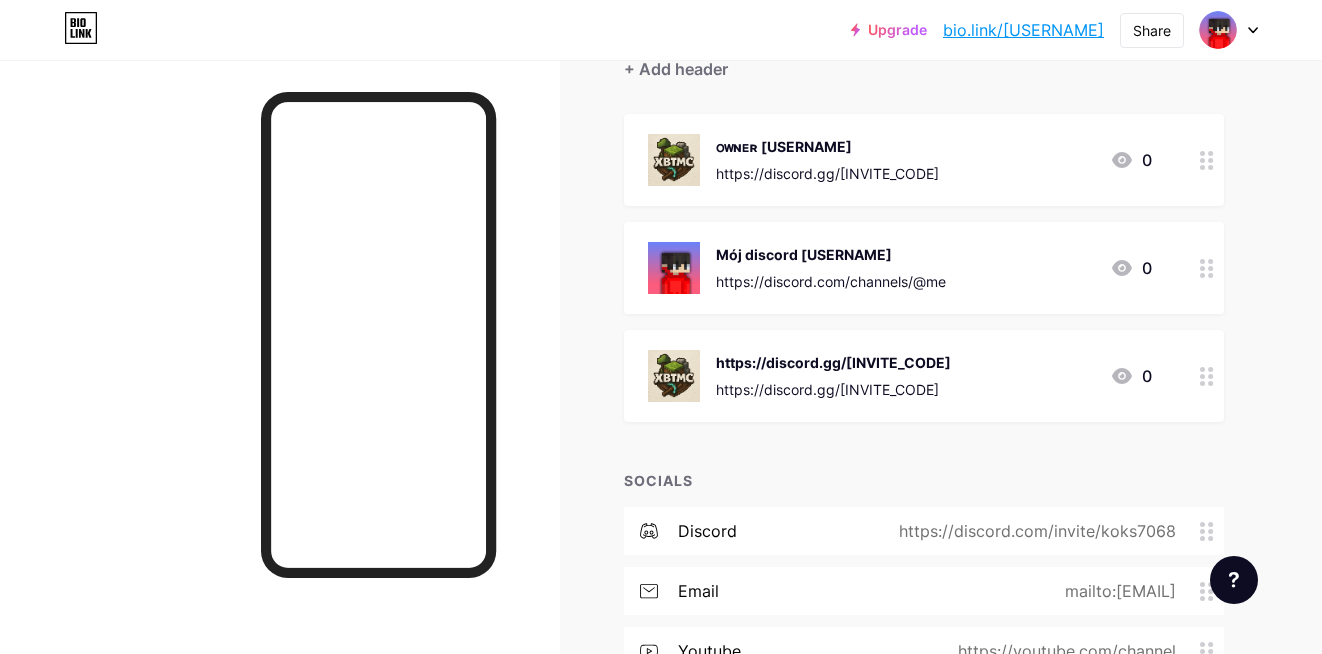 click on "Email   [EMAIL]" at bounding box center [661, 309] 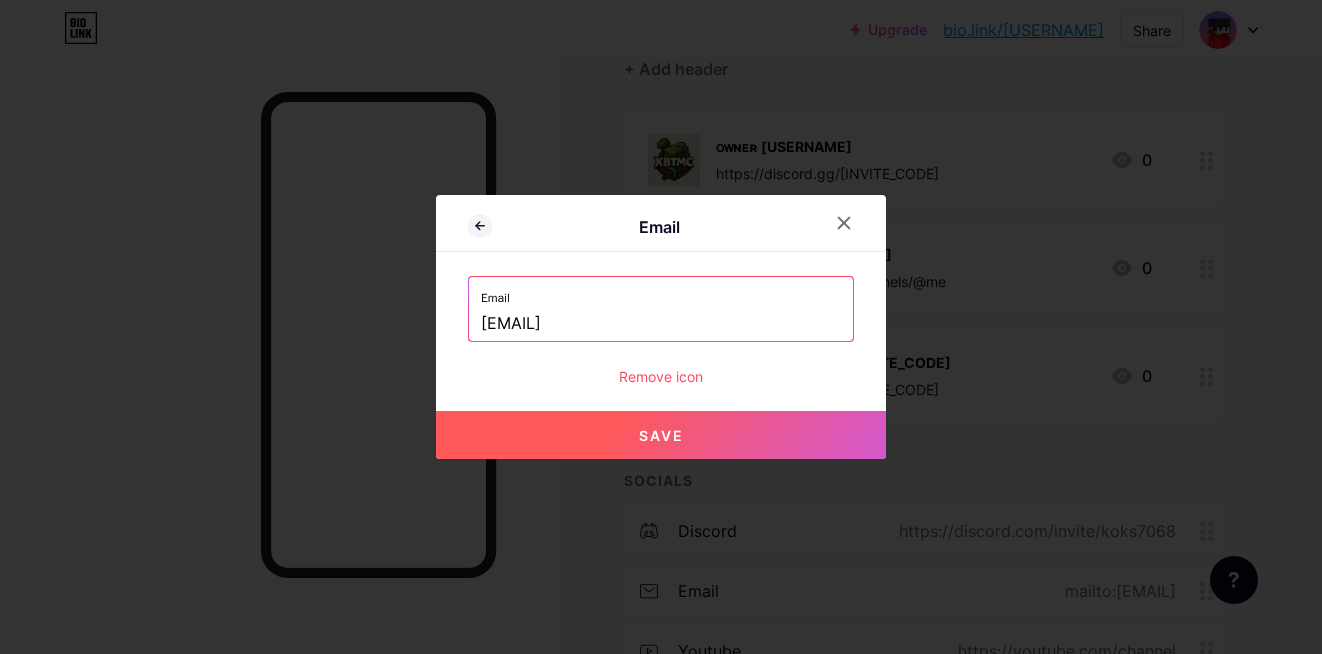 click on "Save" at bounding box center [661, 435] 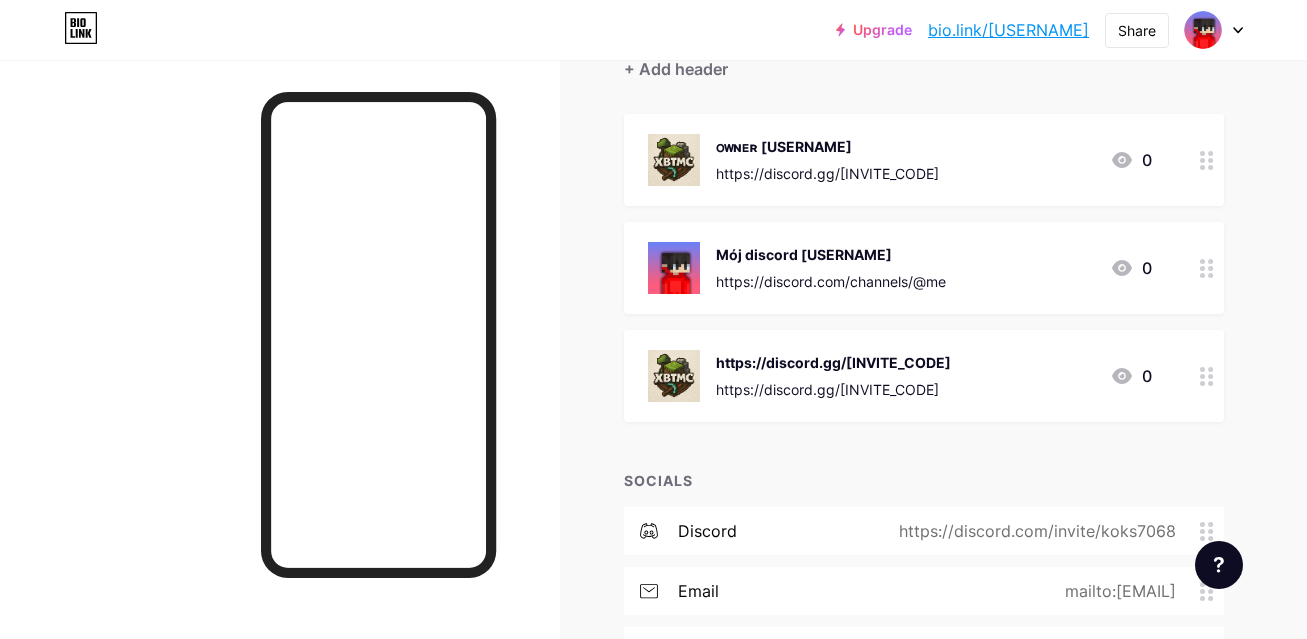 scroll, scrollTop: 396, scrollLeft: 0, axis: vertical 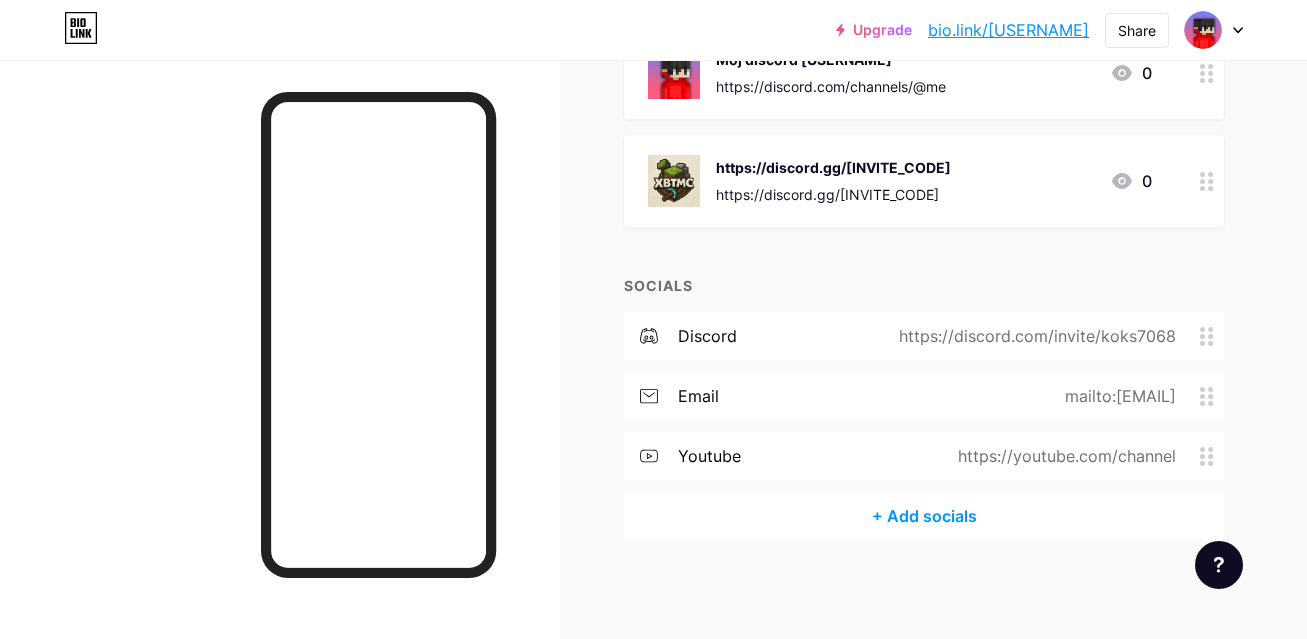 click 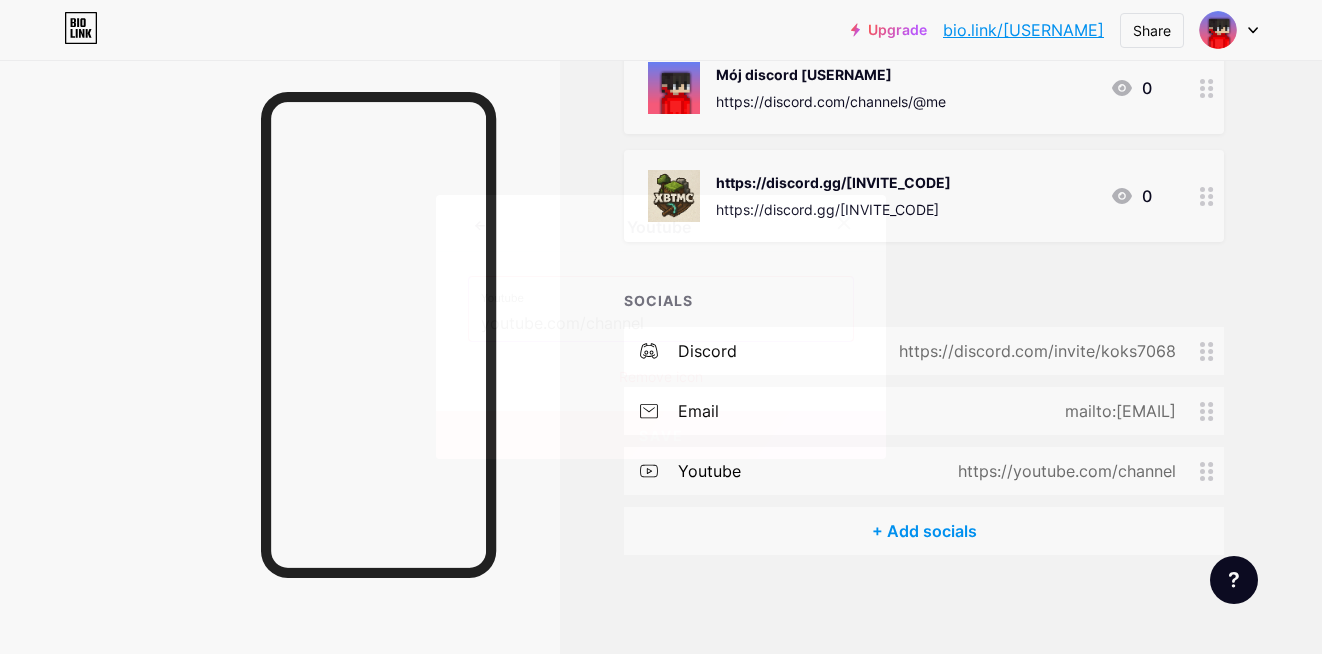 drag, startPoint x: 701, startPoint y: 339, endPoint x: 290, endPoint y: 314, distance: 411.75964 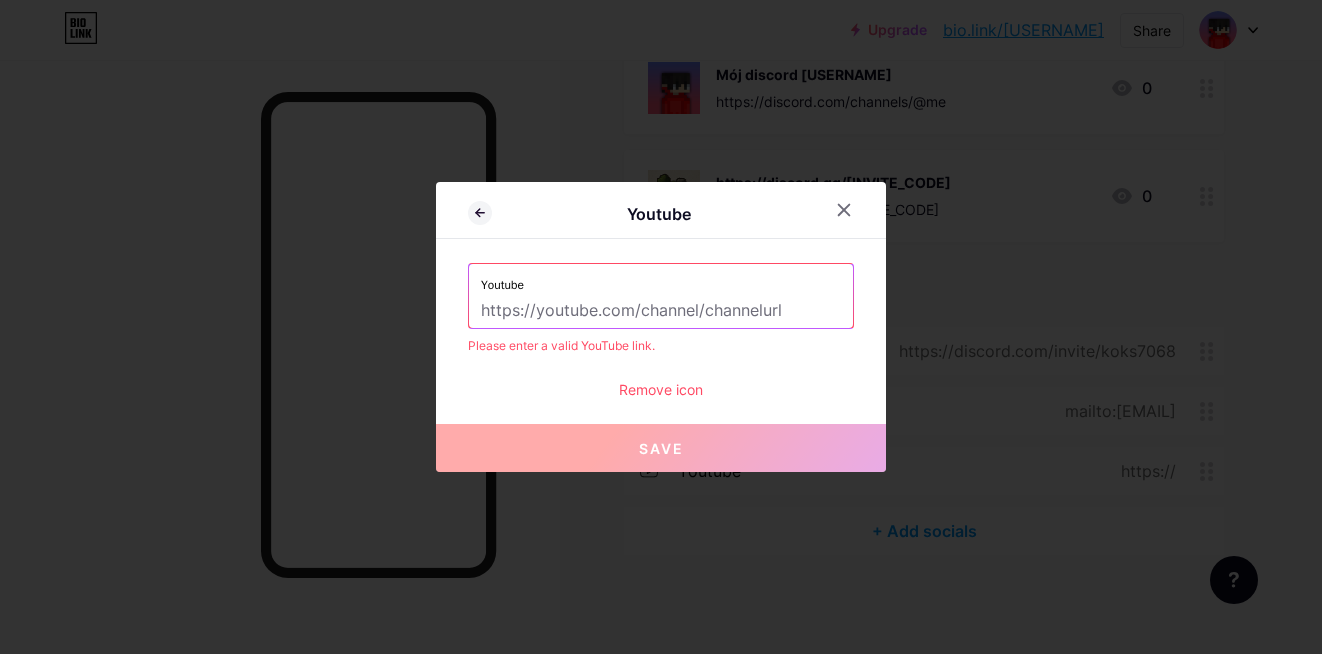 type 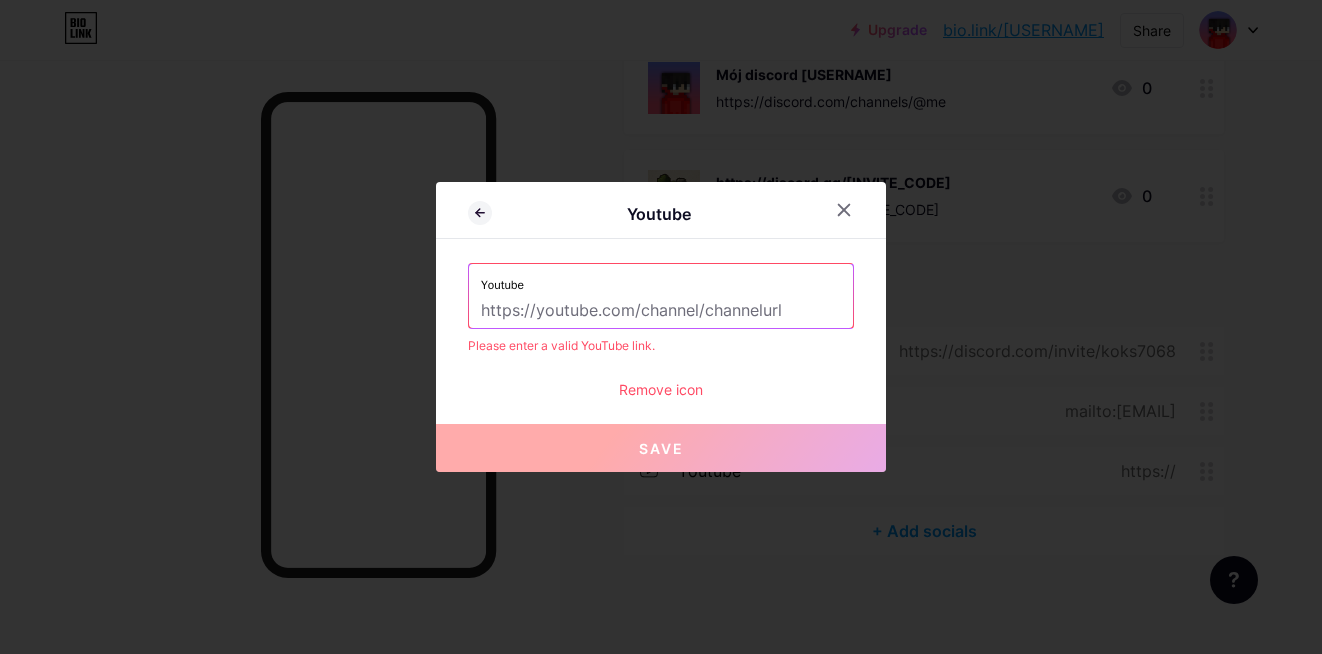 click on "Save" at bounding box center (661, 448) 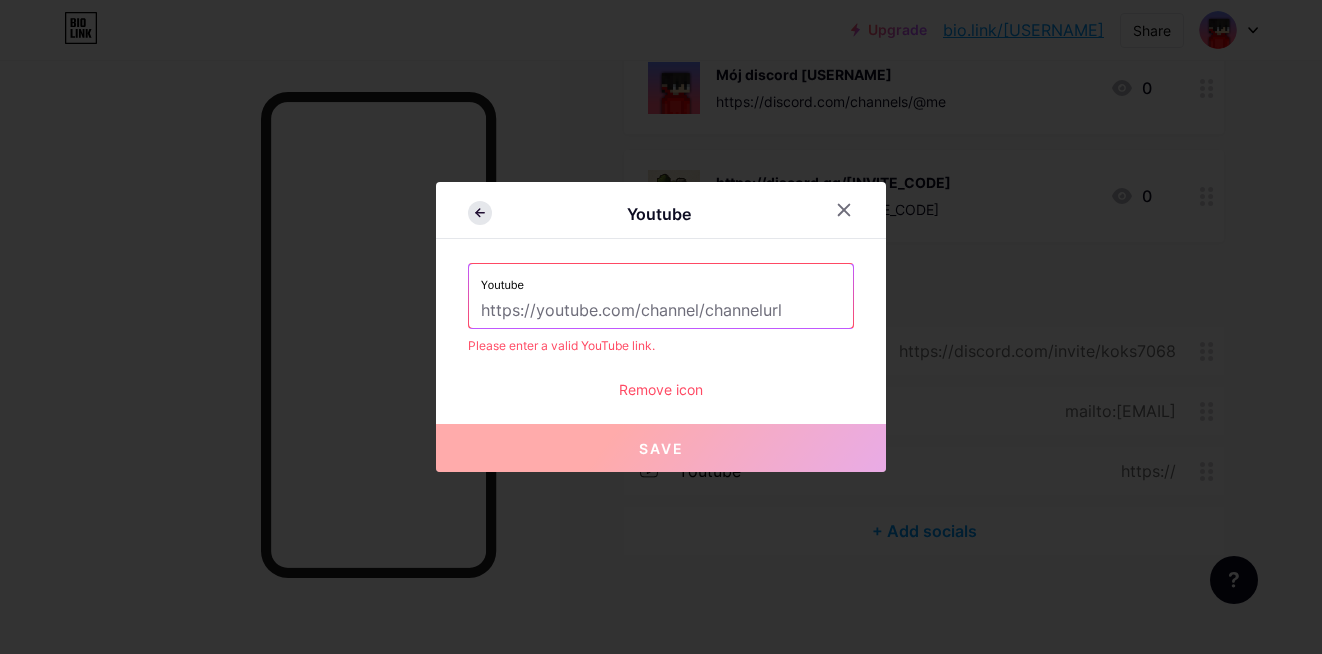 click 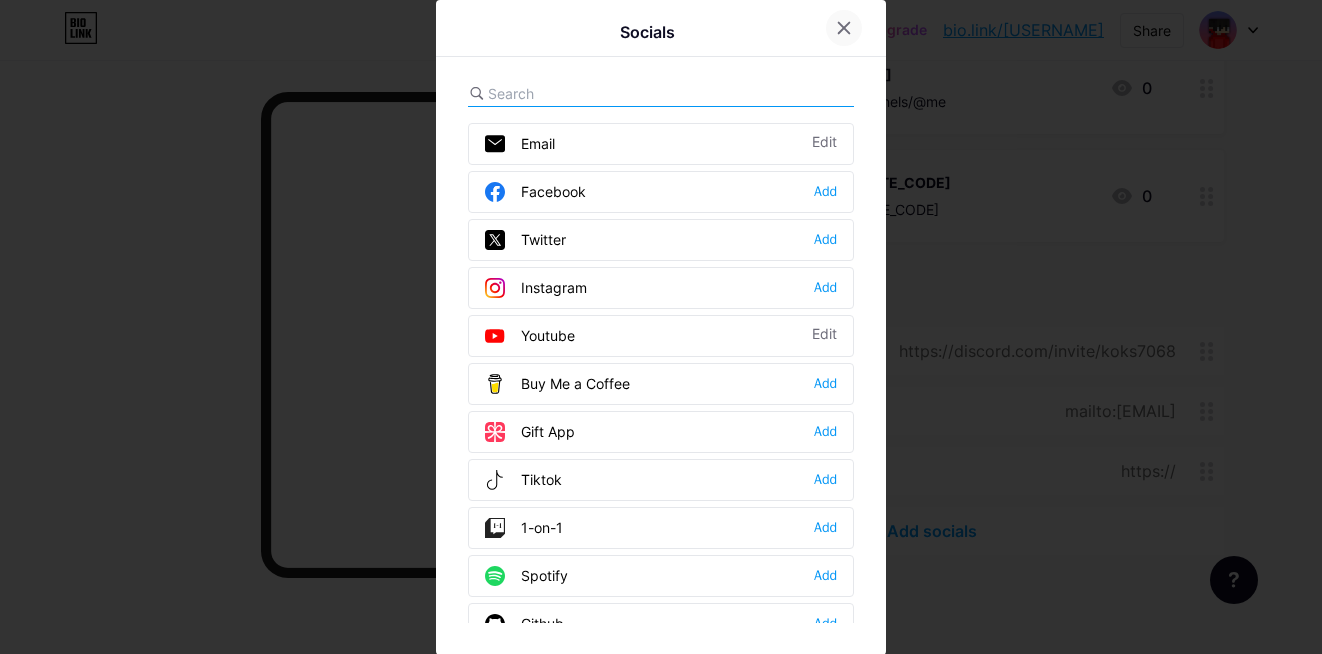 click at bounding box center [844, 28] 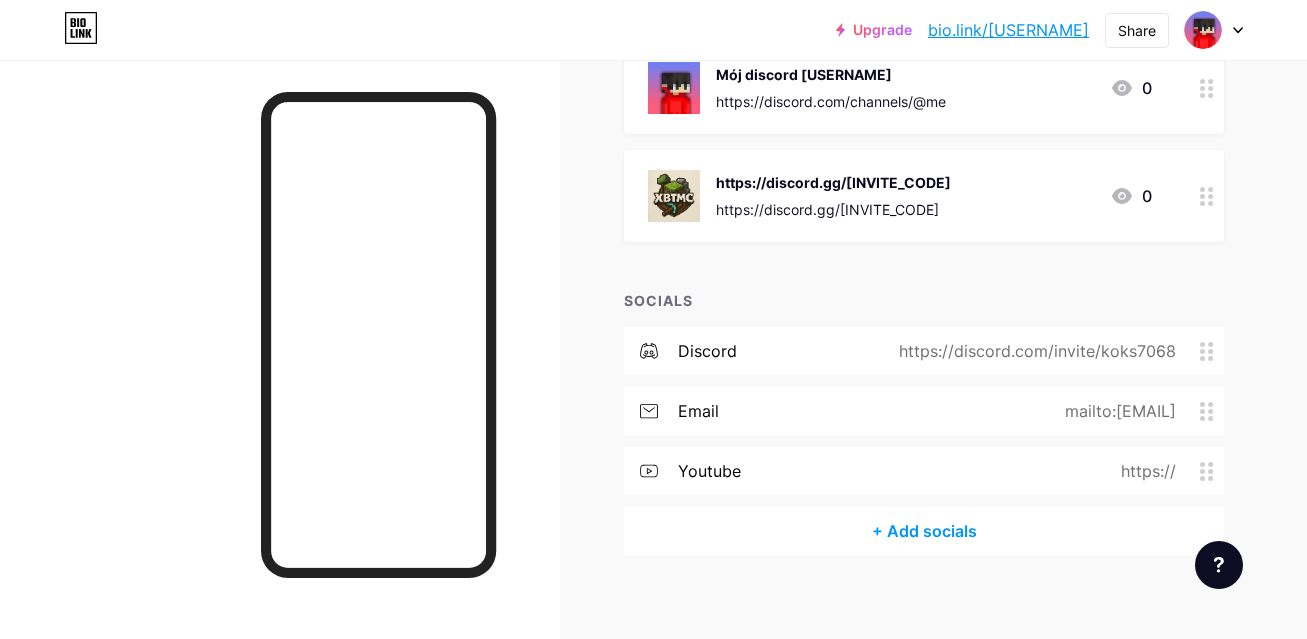 drag, startPoint x: 1076, startPoint y: 463, endPoint x: 1167, endPoint y: 468, distance: 91.13726 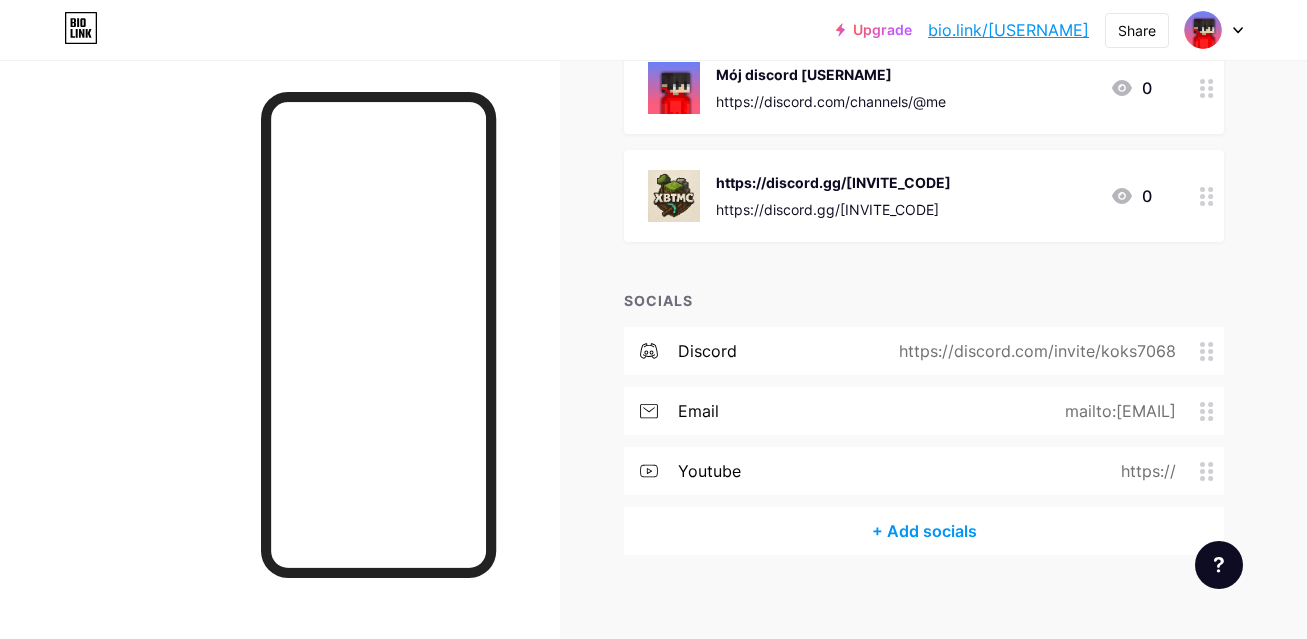 click on "https://" at bounding box center [1144, 471] 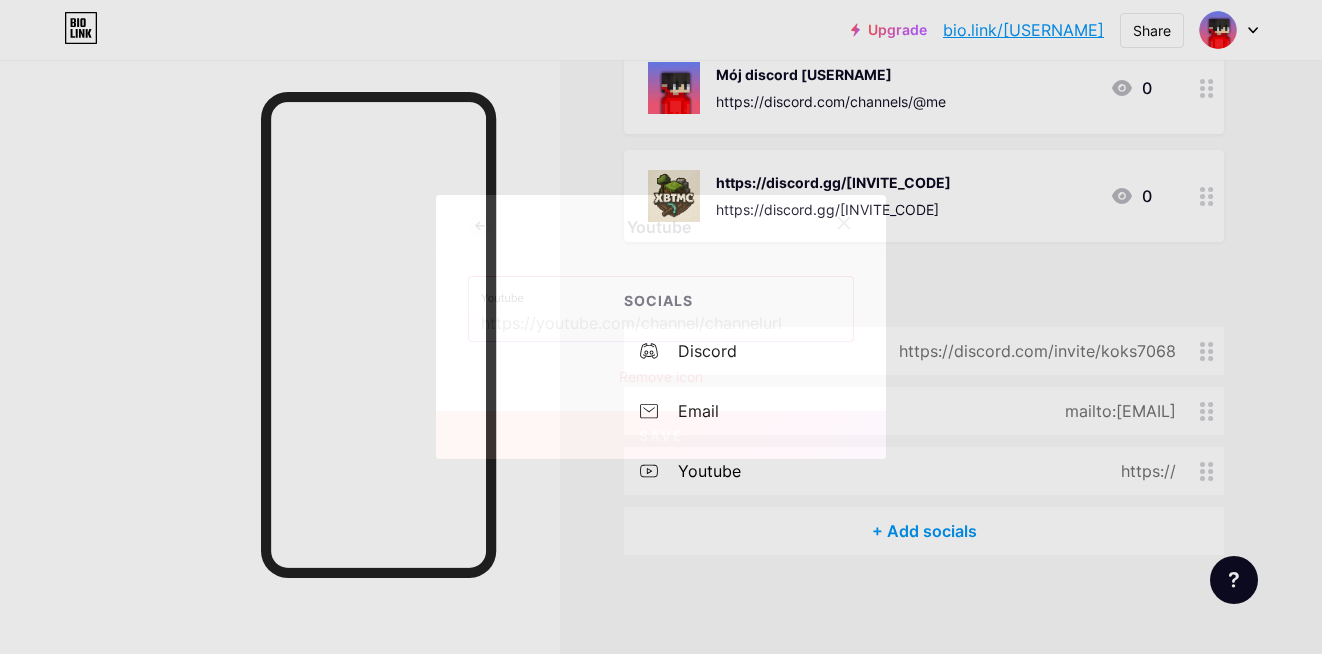 click 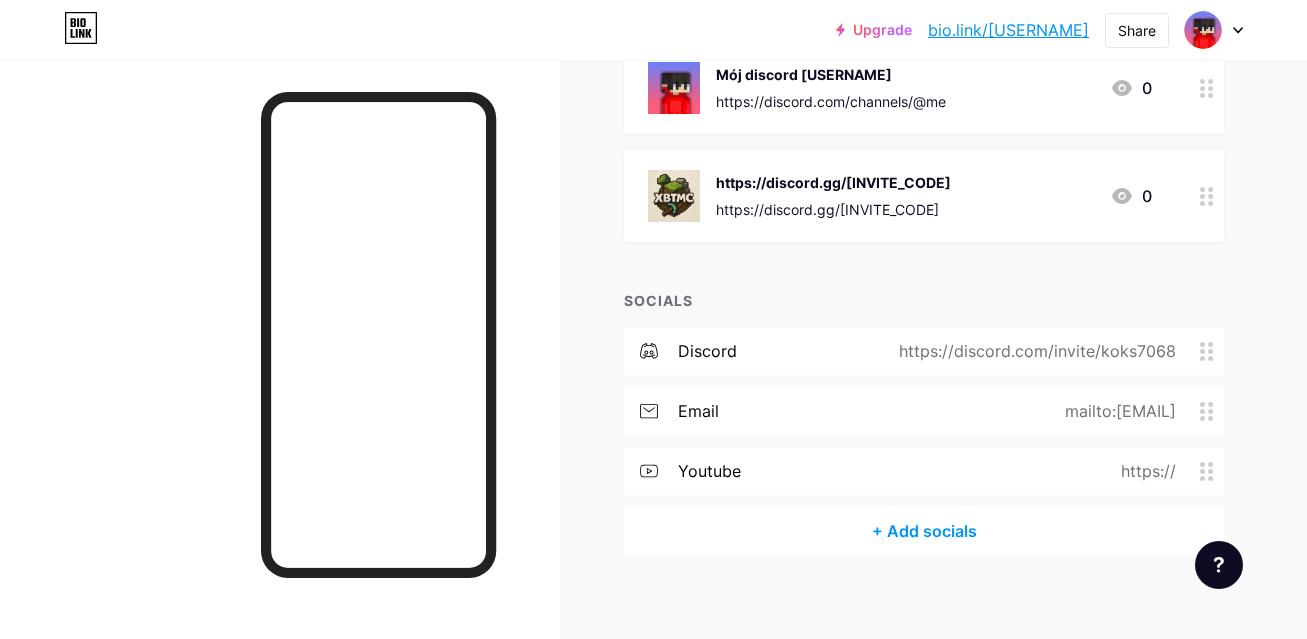 click at bounding box center (1212, 471) 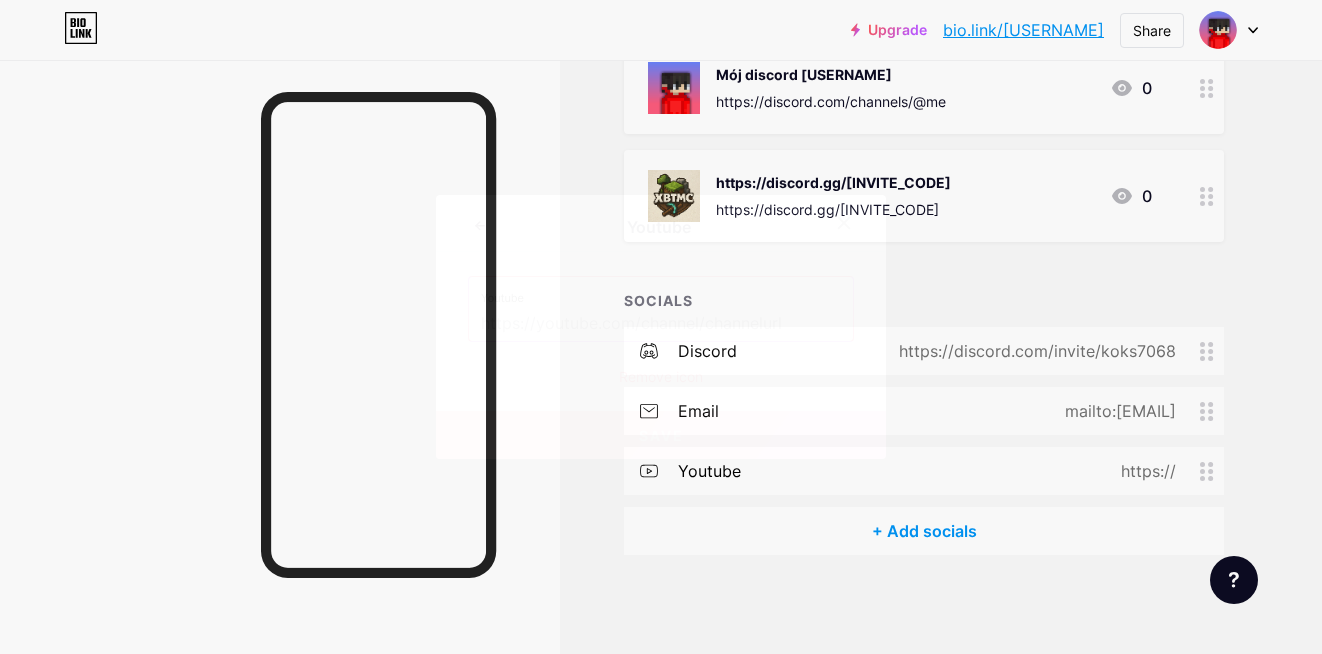 click on "Remove icon" at bounding box center [661, 376] 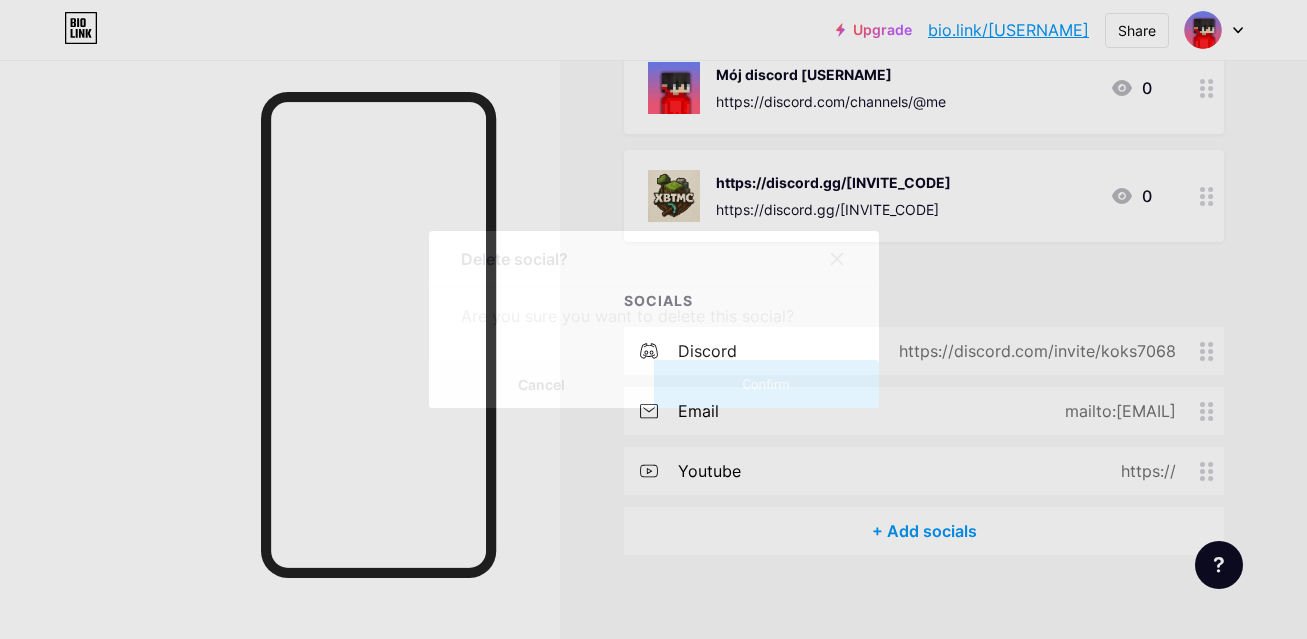 click on "Confirm" at bounding box center [766, 384] 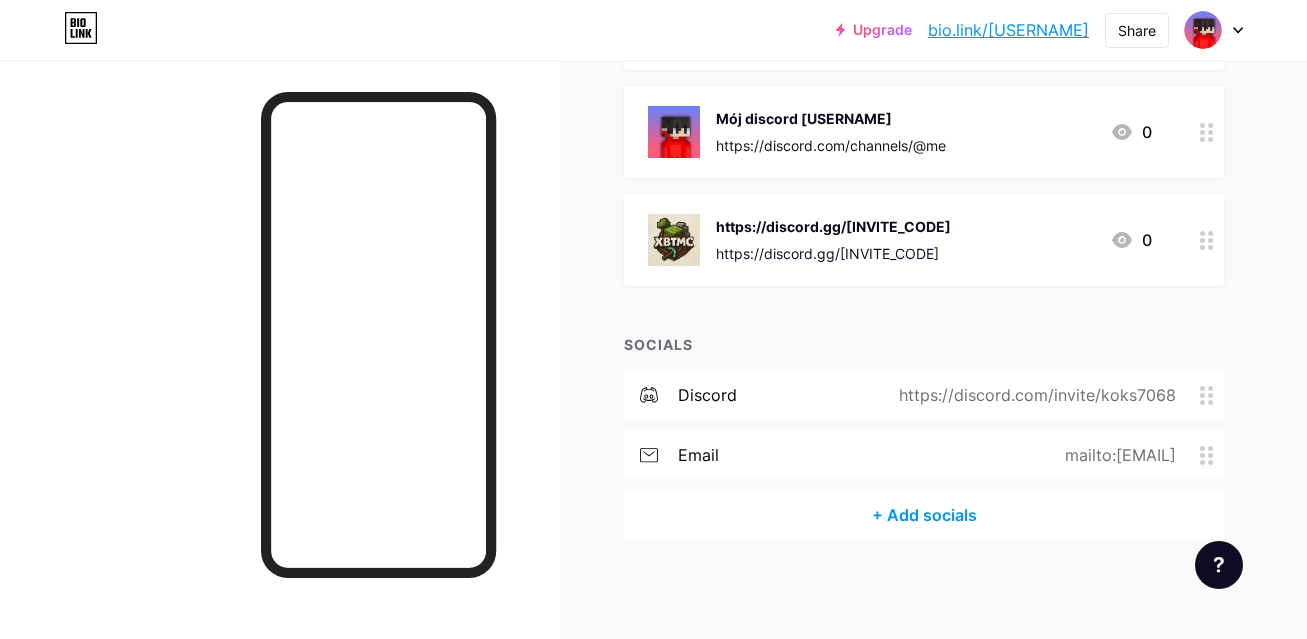 scroll, scrollTop: 336, scrollLeft: 0, axis: vertical 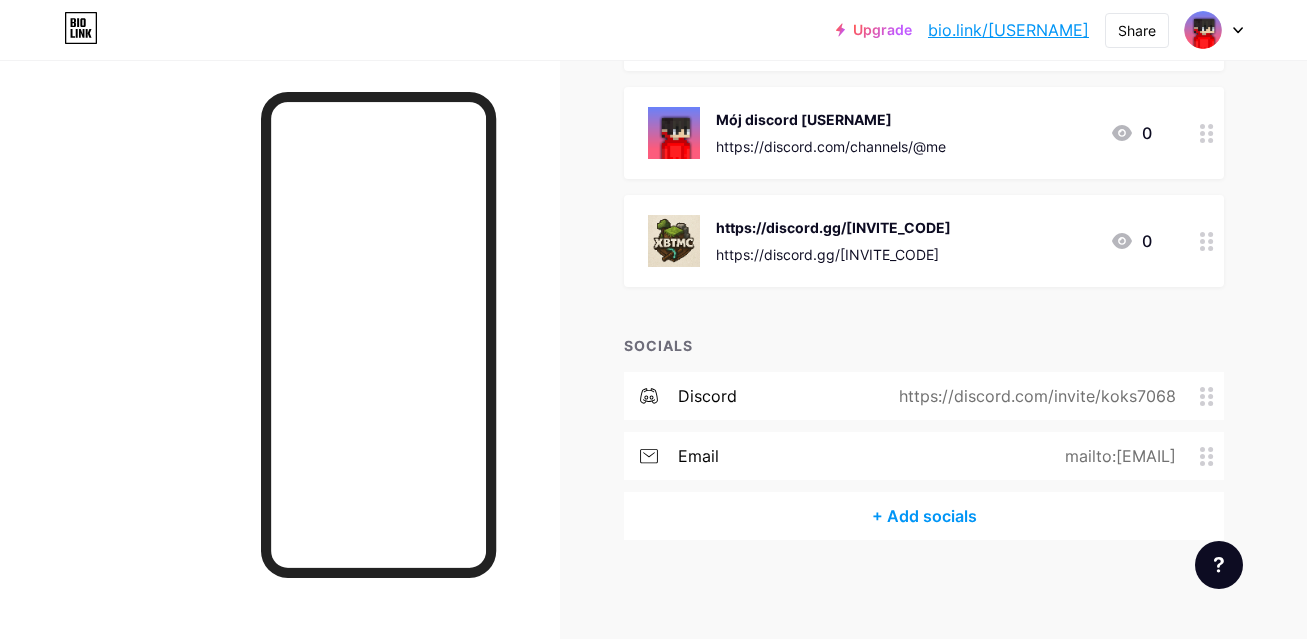 click on "+ Add socials" at bounding box center (924, 516) 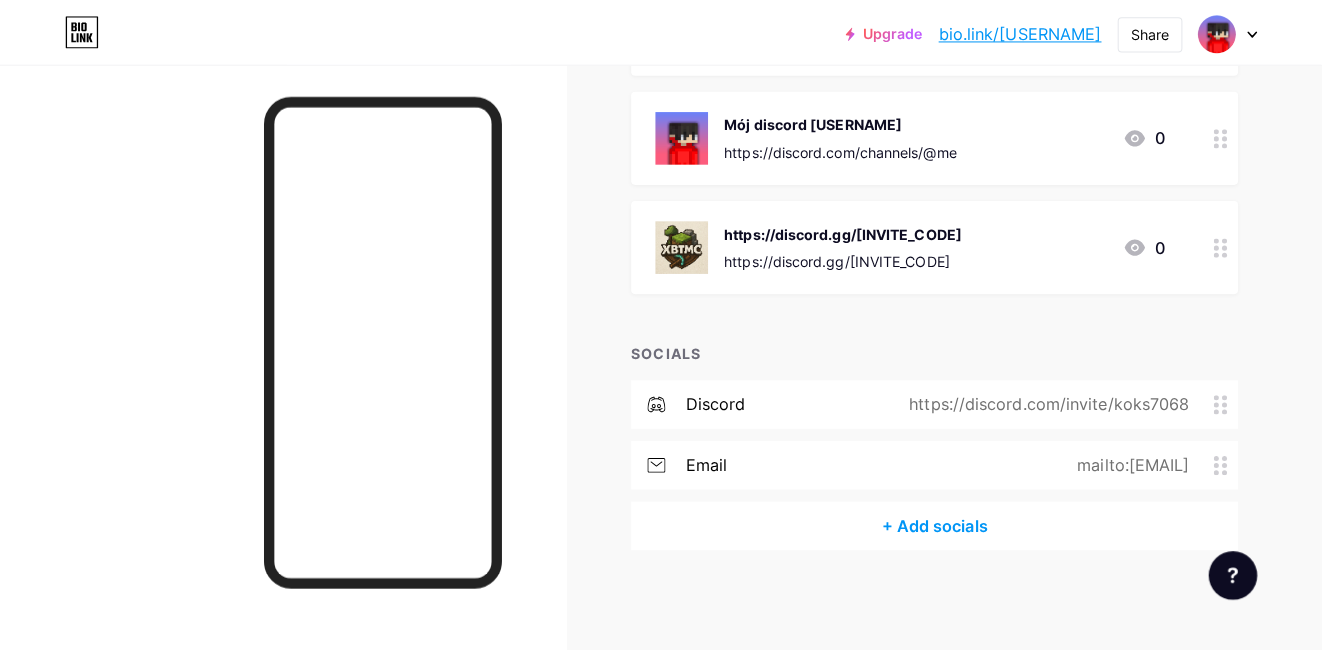 scroll, scrollTop: 321, scrollLeft: 0, axis: vertical 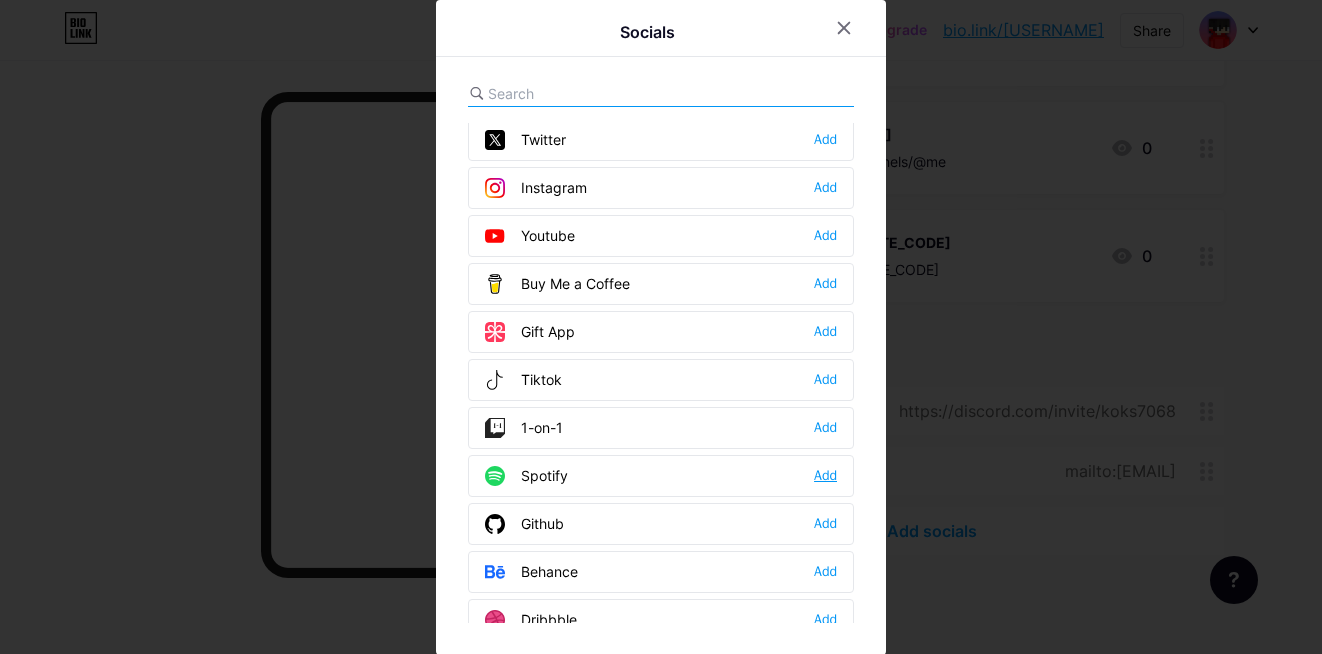 click on "Add" at bounding box center [825, 476] 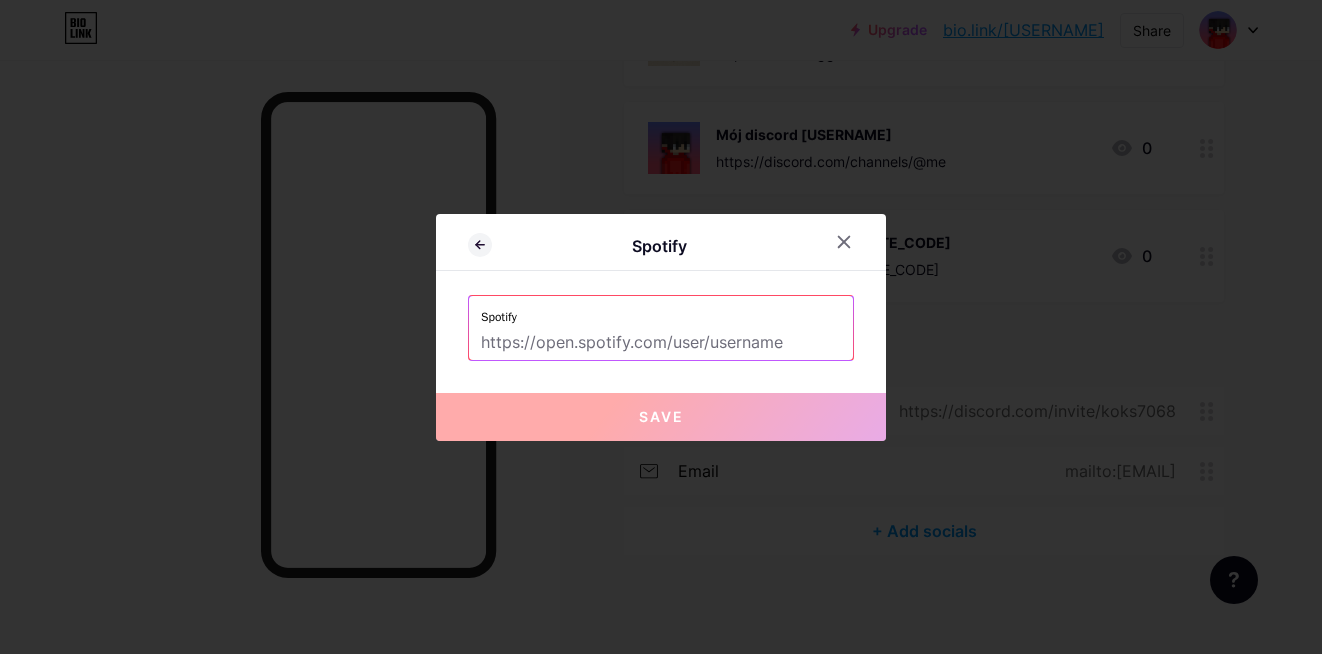 click at bounding box center [661, 343] 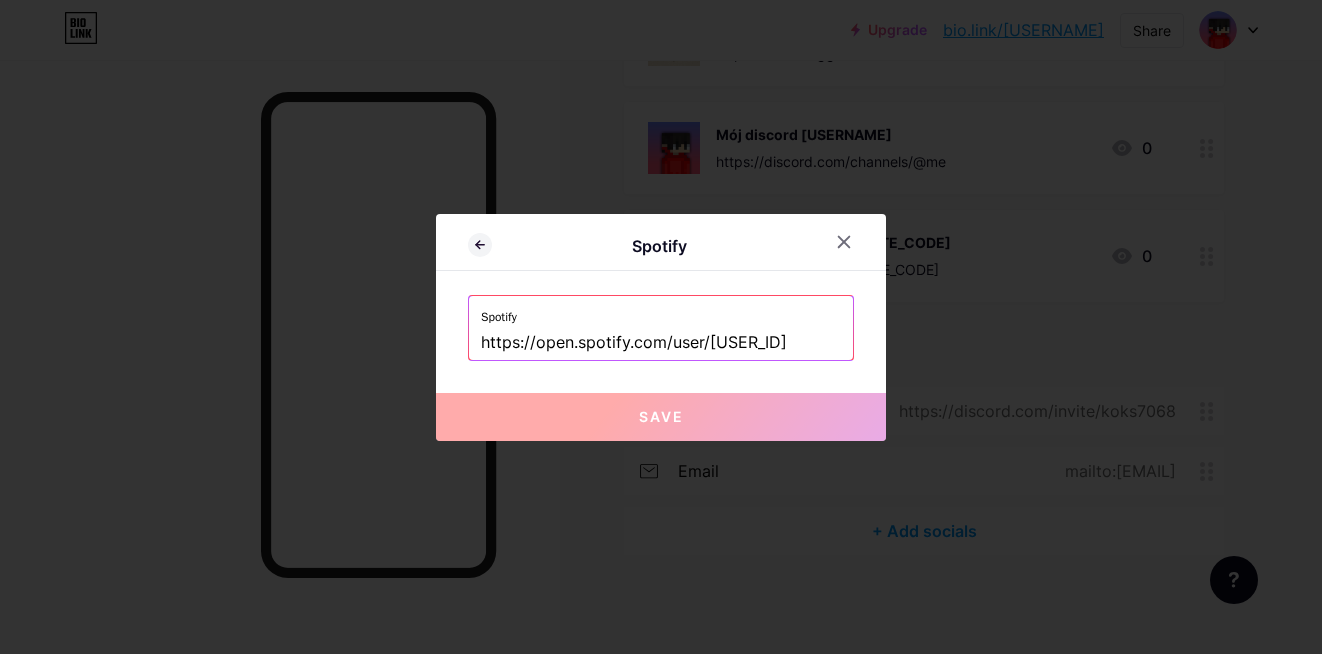 scroll, scrollTop: 0, scrollLeft: 117, axis: horizontal 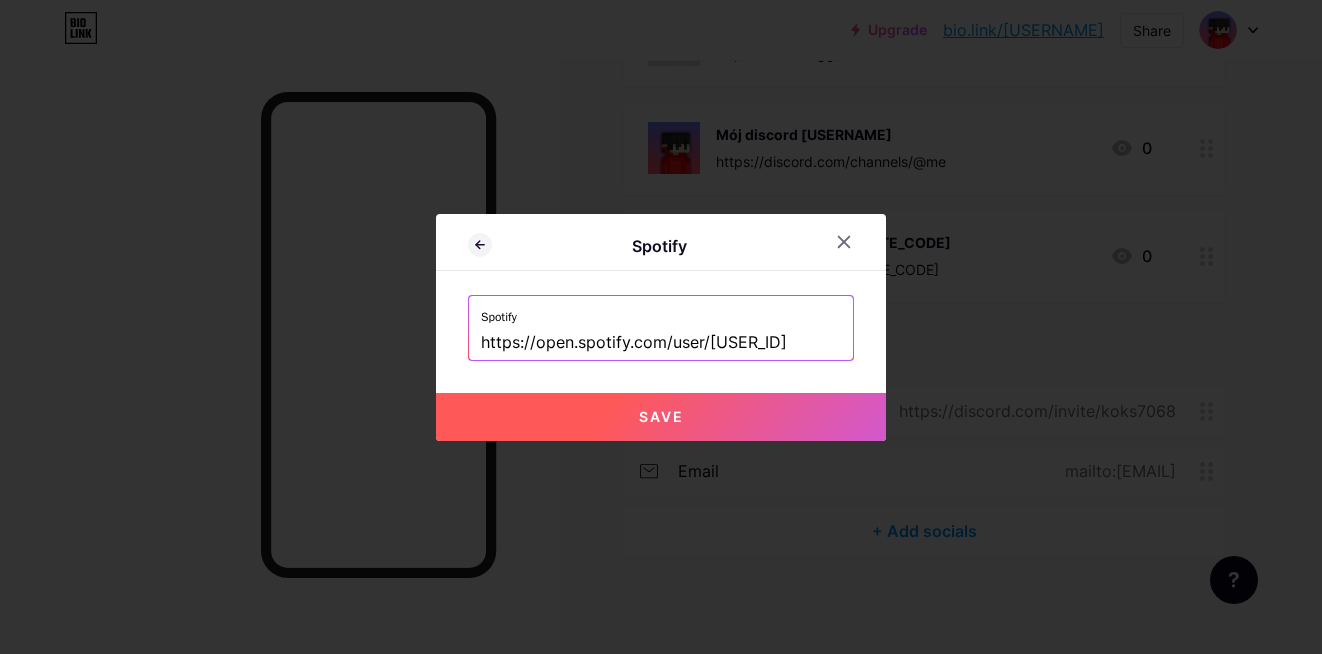 type on "https://open.spotify.com/user/[USER_ID]" 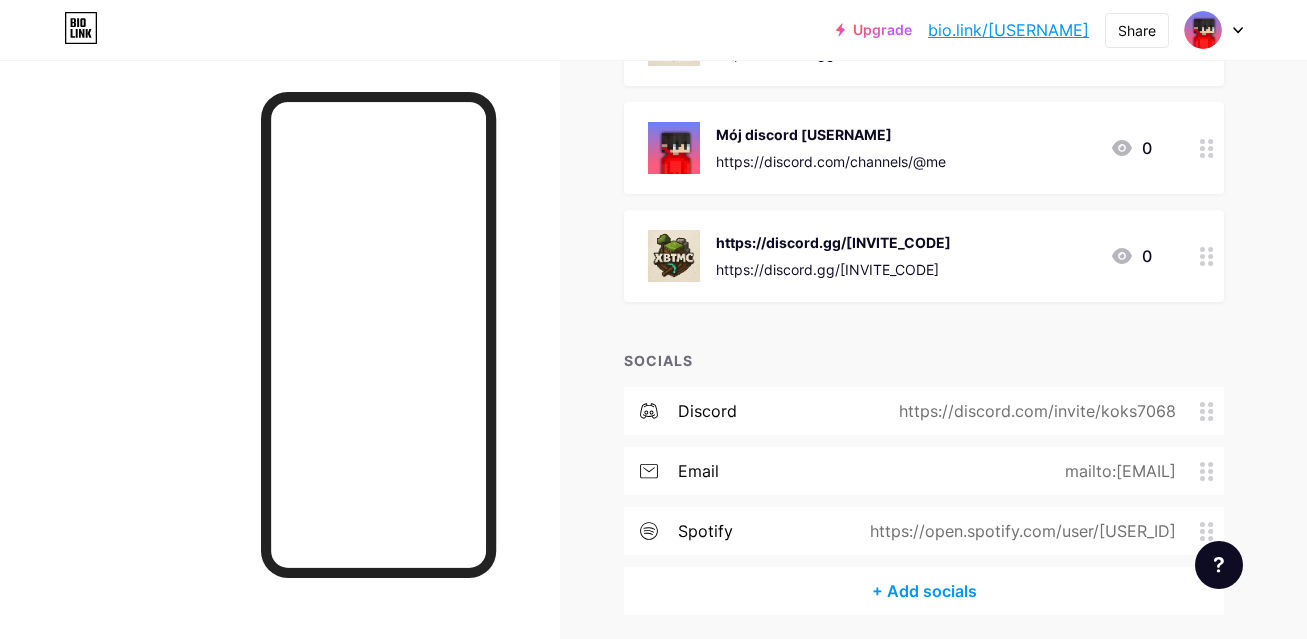 click on "+ Add socials" at bounding box center (924, 591) 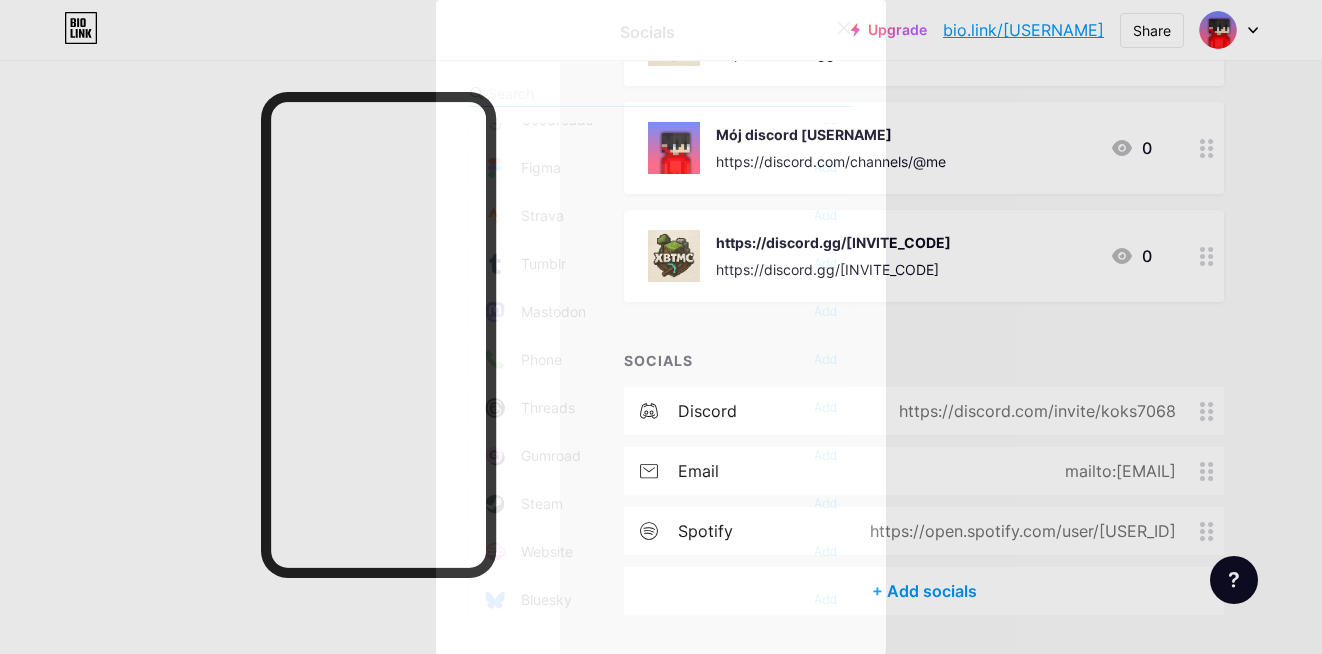 scroll, scrollTop: 1804, scrollLeft: 0, axis: vertical 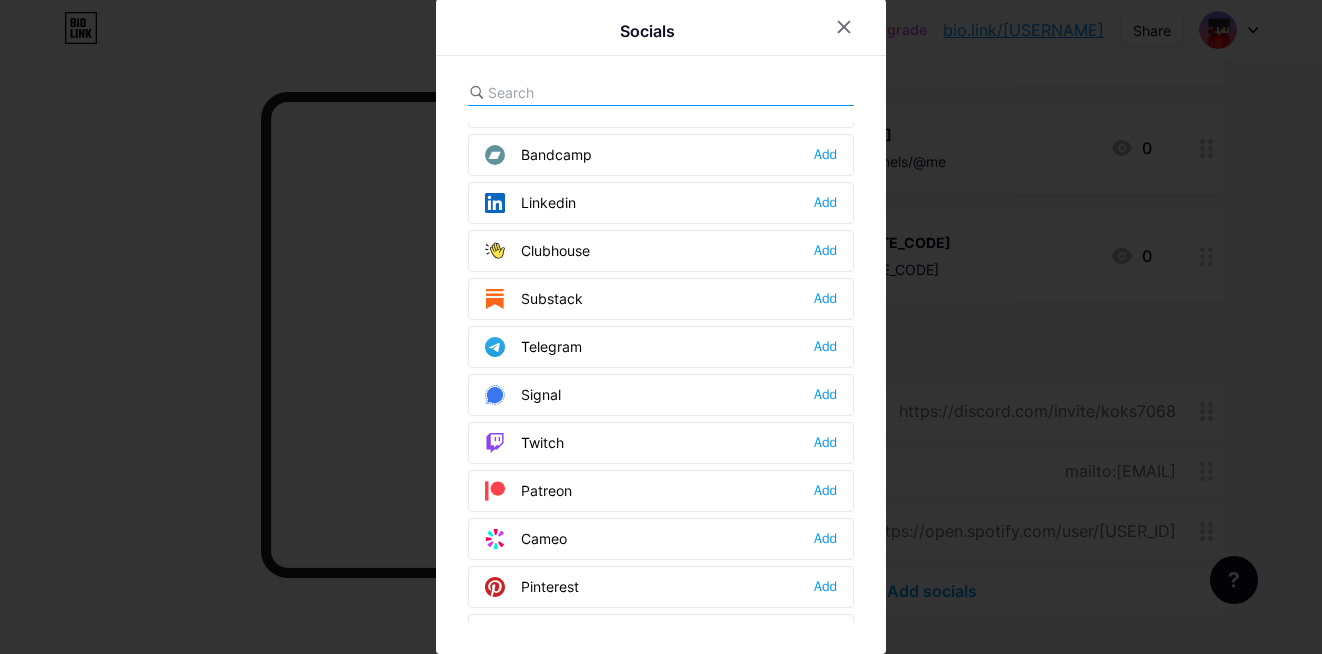 click at bounding box center (661, 326) 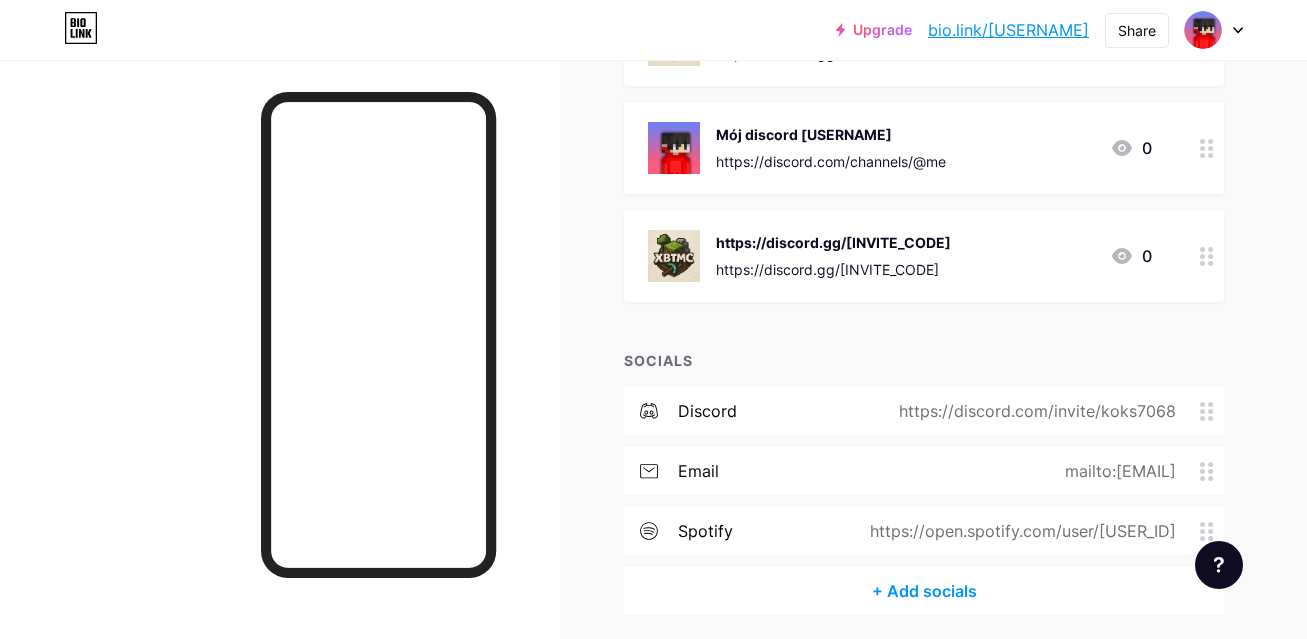 click on "+ Add socials" at bounding box center (924, 591) 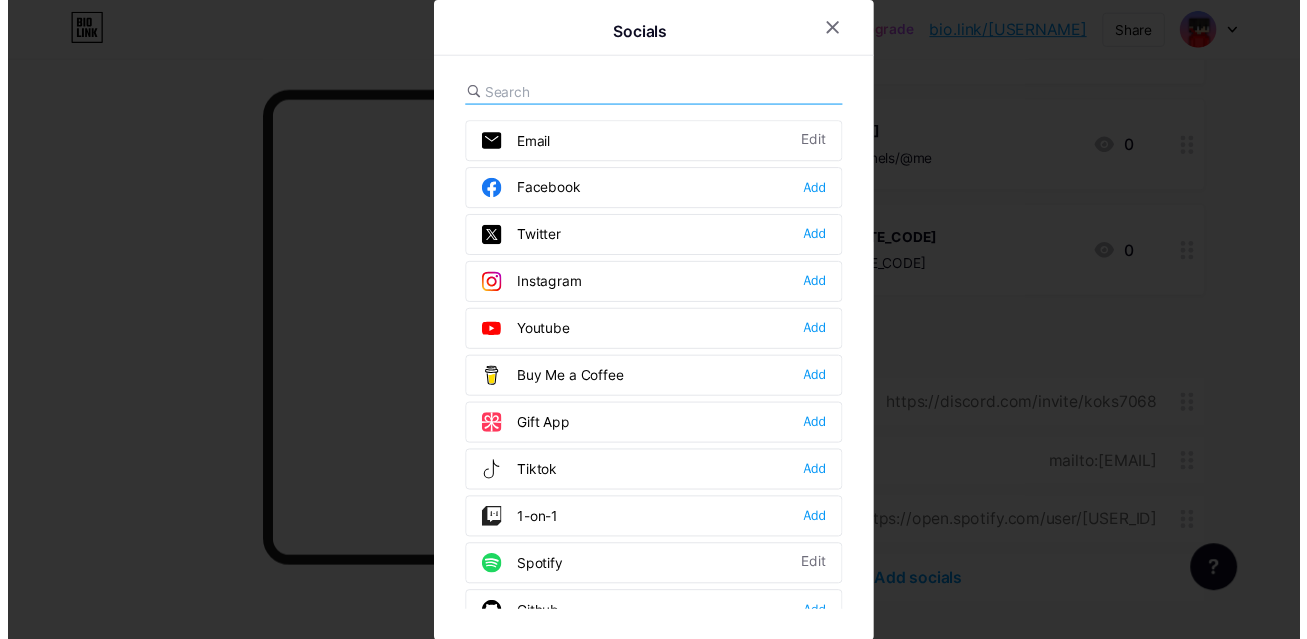 scroll, scrollTop: 100, scrollLeft: 0, axis: vertical 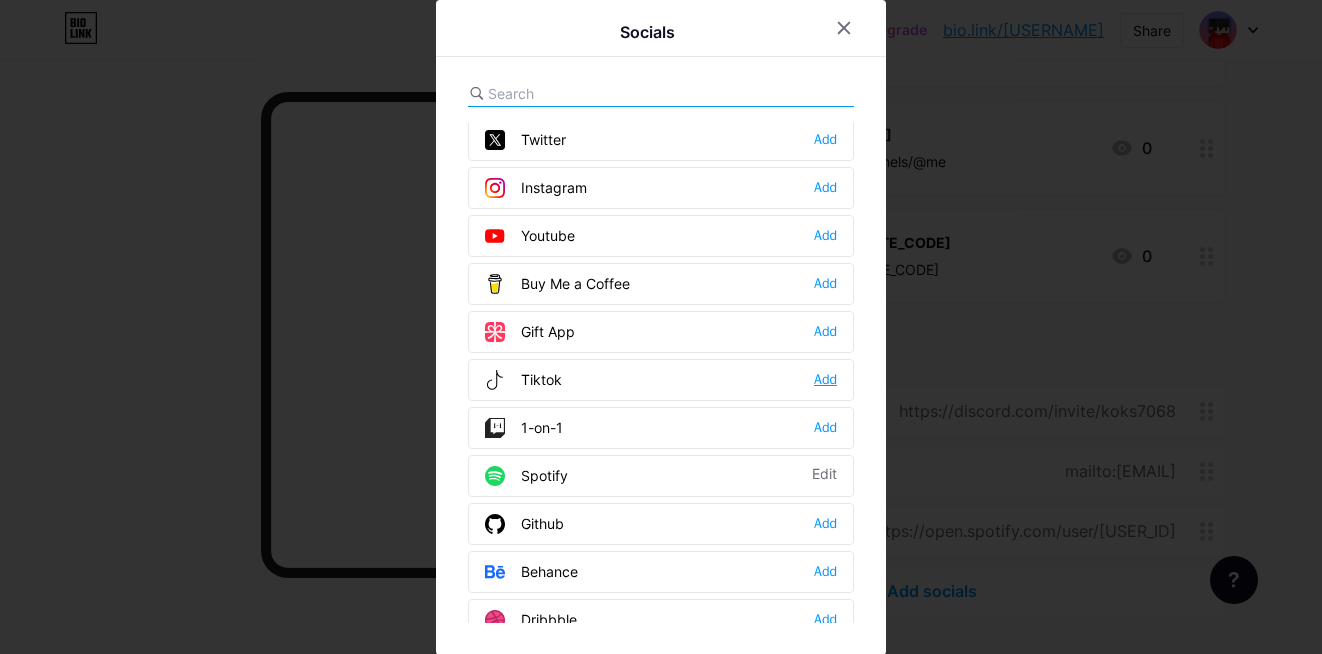 click on "Add" at bounding box center (825, 380) 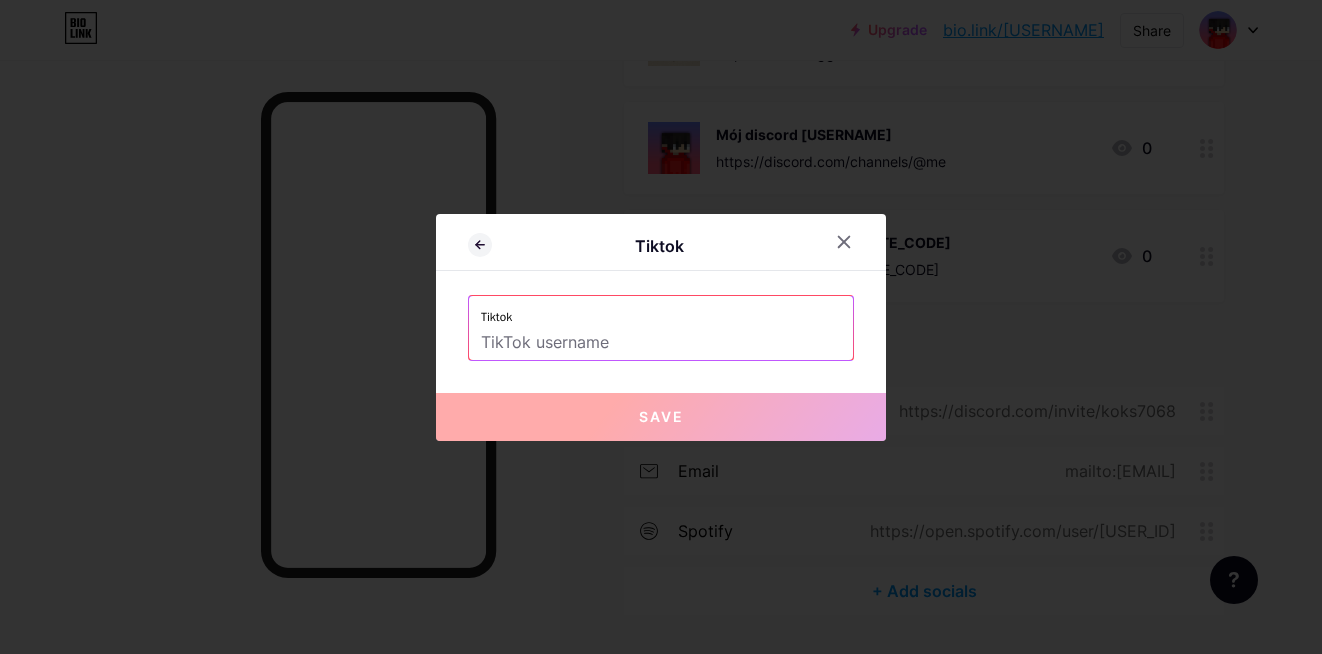click on "Tiktok" at bounding box center [661, 311] 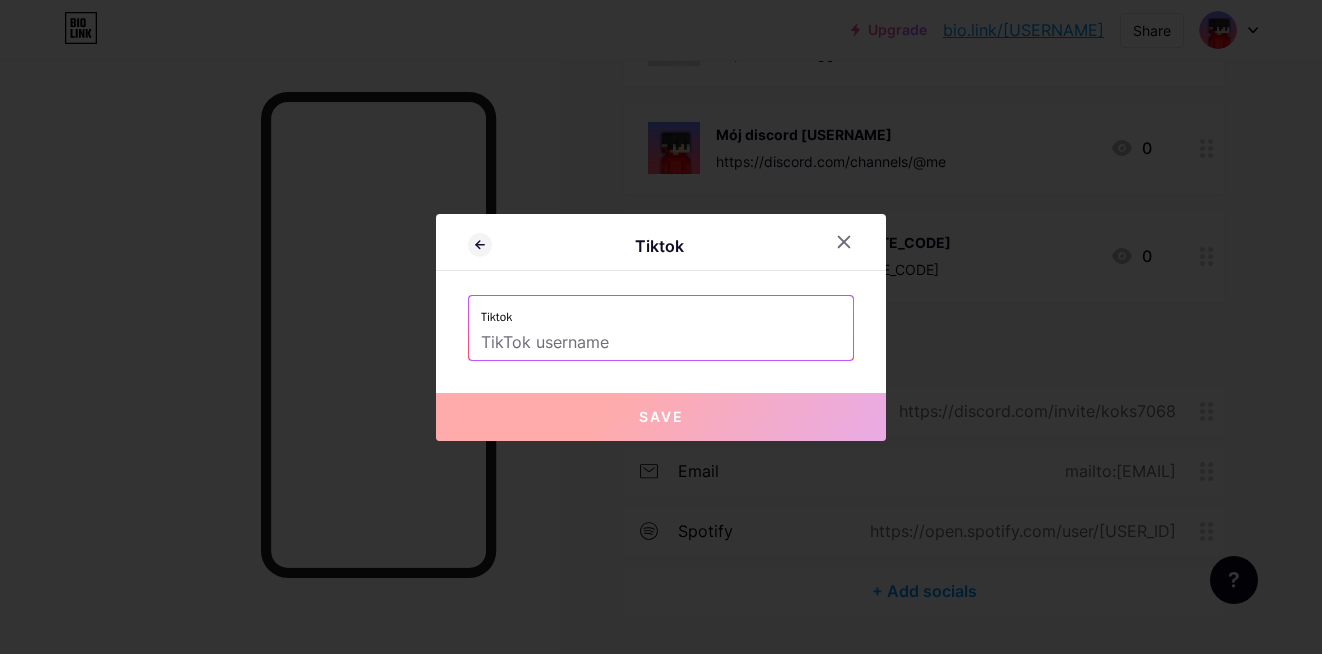 type on "k" 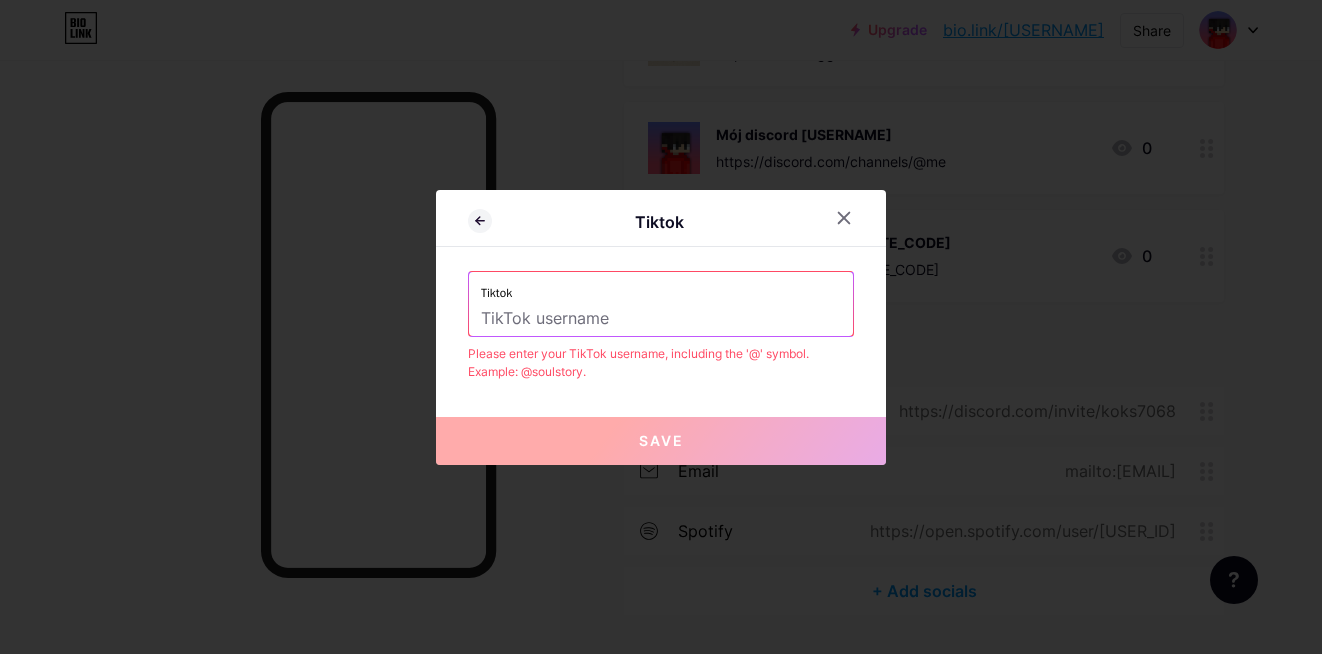 type on "@" 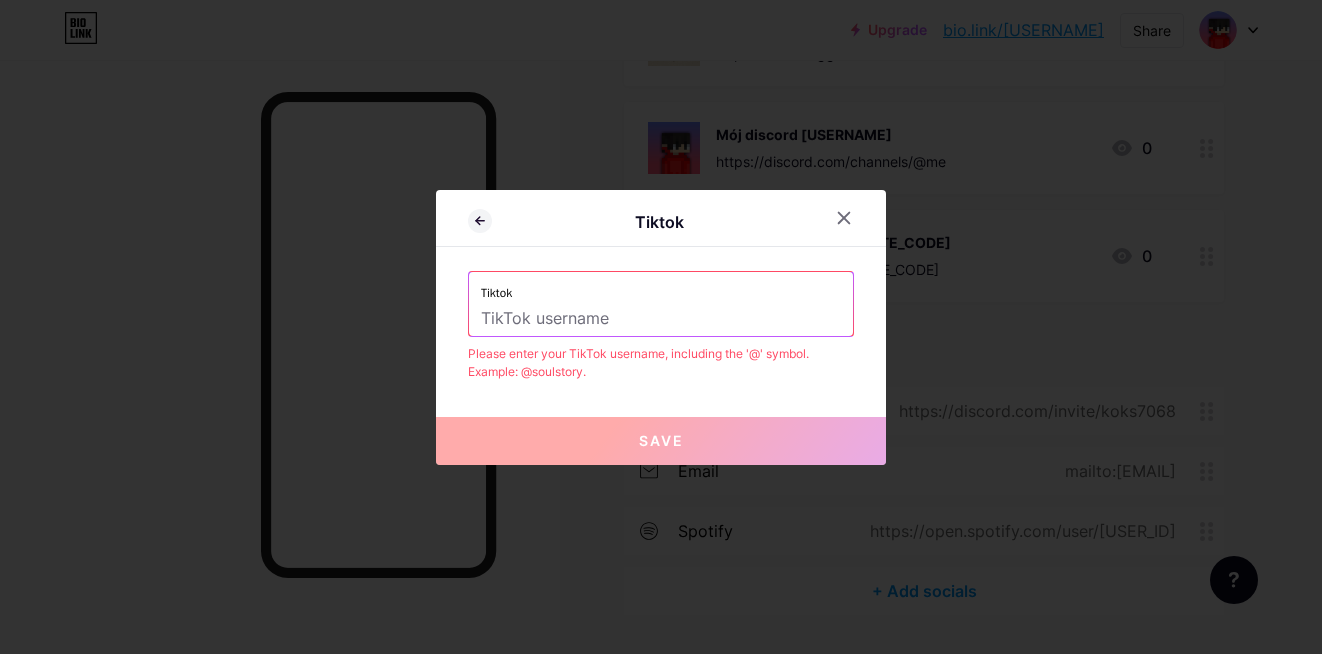 click at bounding box center (661, 319) 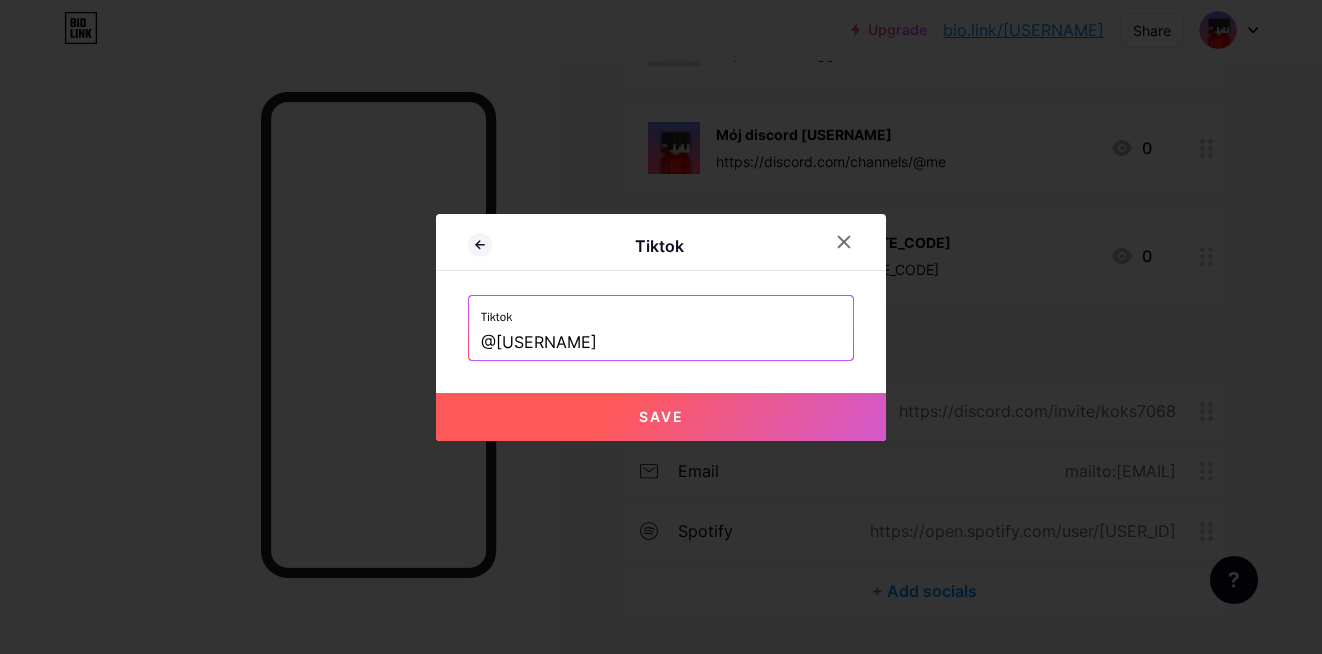 click on "@[USERNAME]" at bounding box center (661, 343) 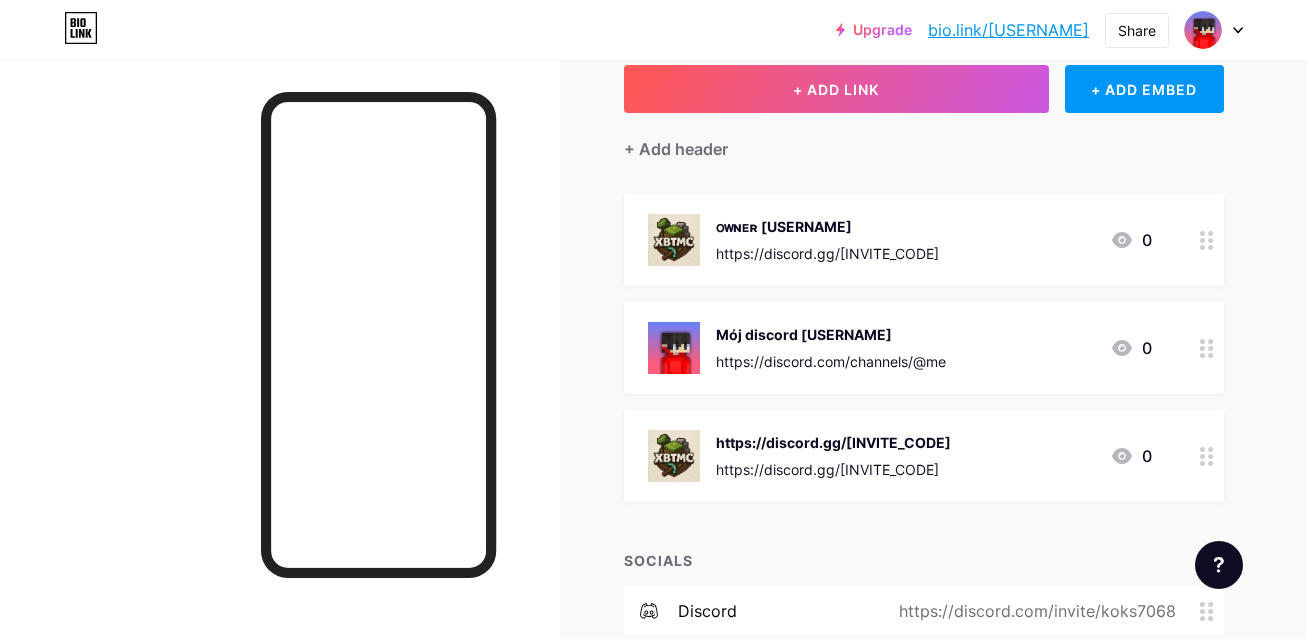 scroll, scrollTop: 0, scrollLeft: 0, axis: both 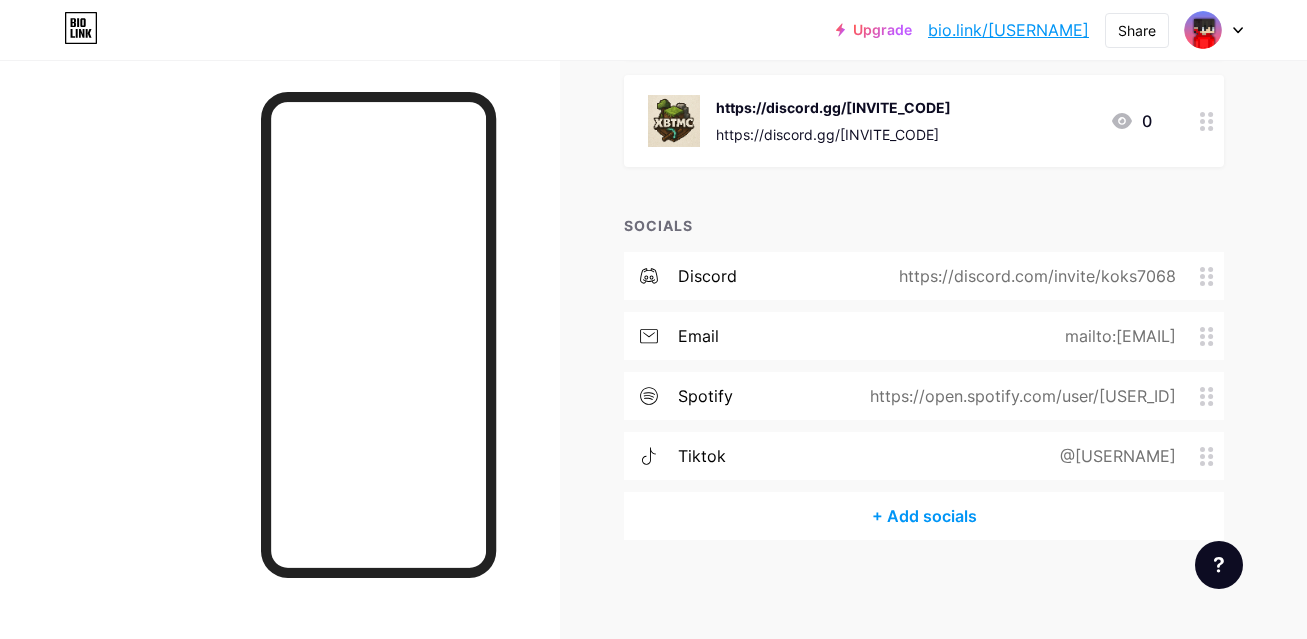 click on "+ Add socials" at bounding box center (924, 516) 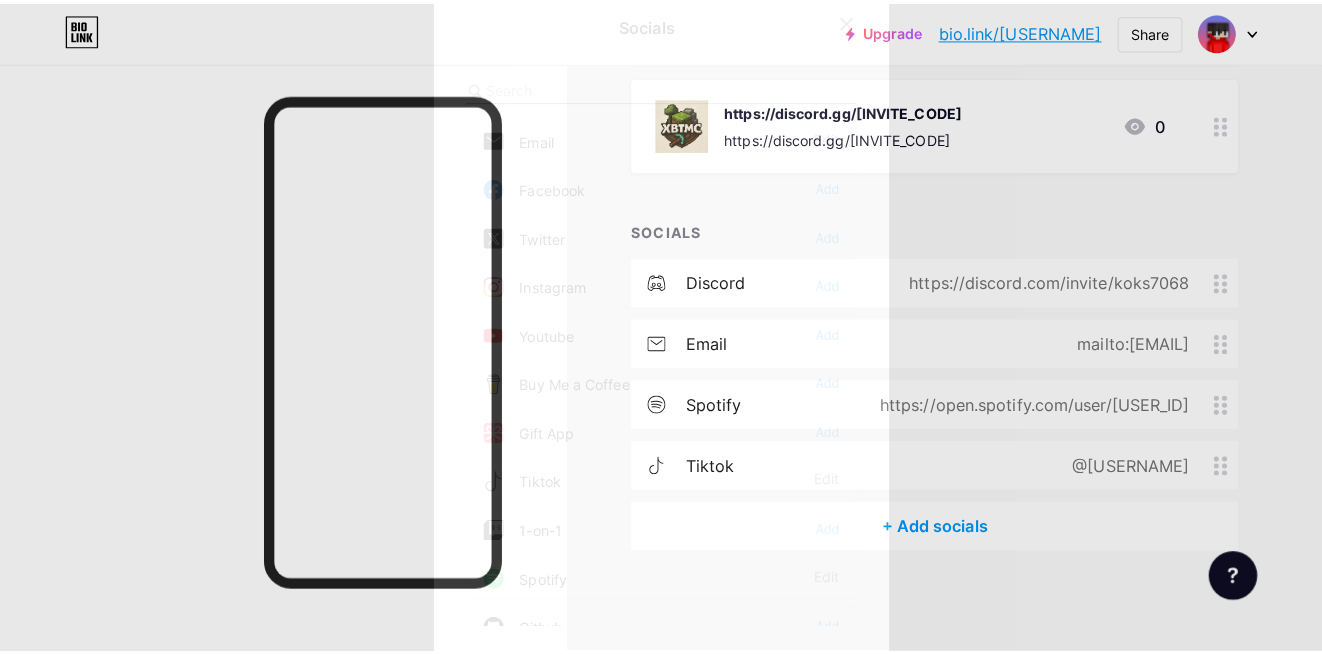 scroll, scrollTop: 441, scrollLeft: 0, axis: vertical 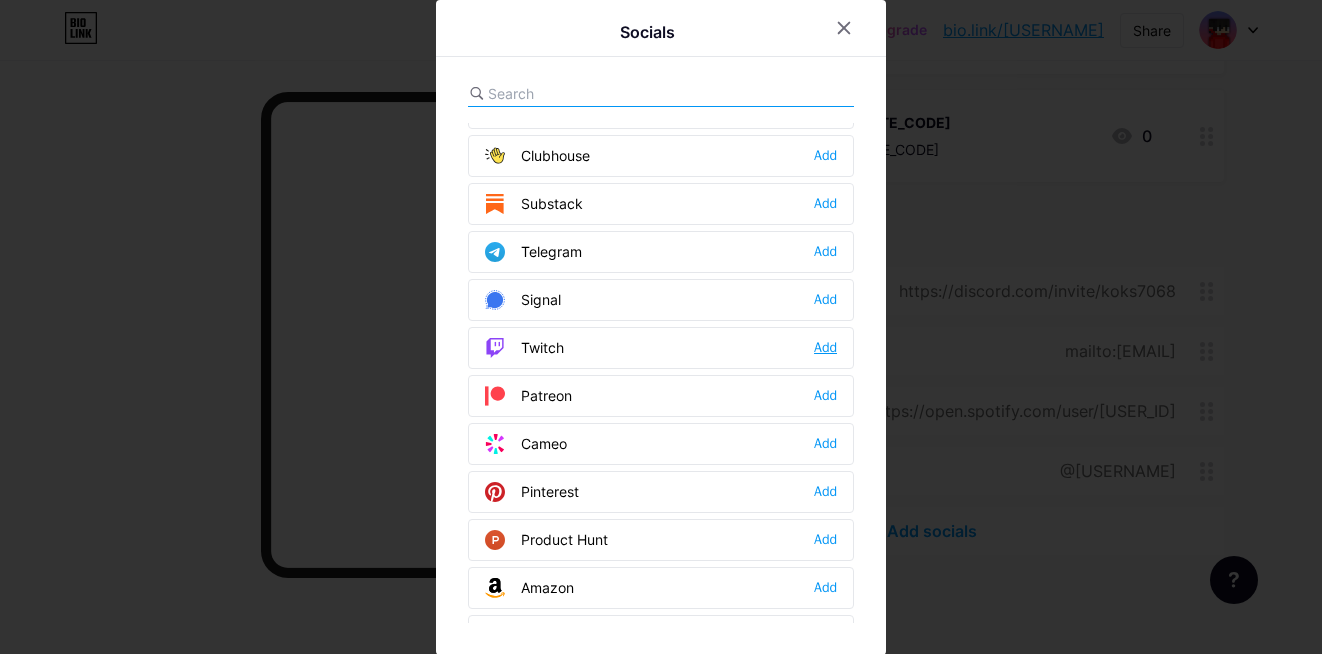 click on "Add" at bounding box center (825, 348) 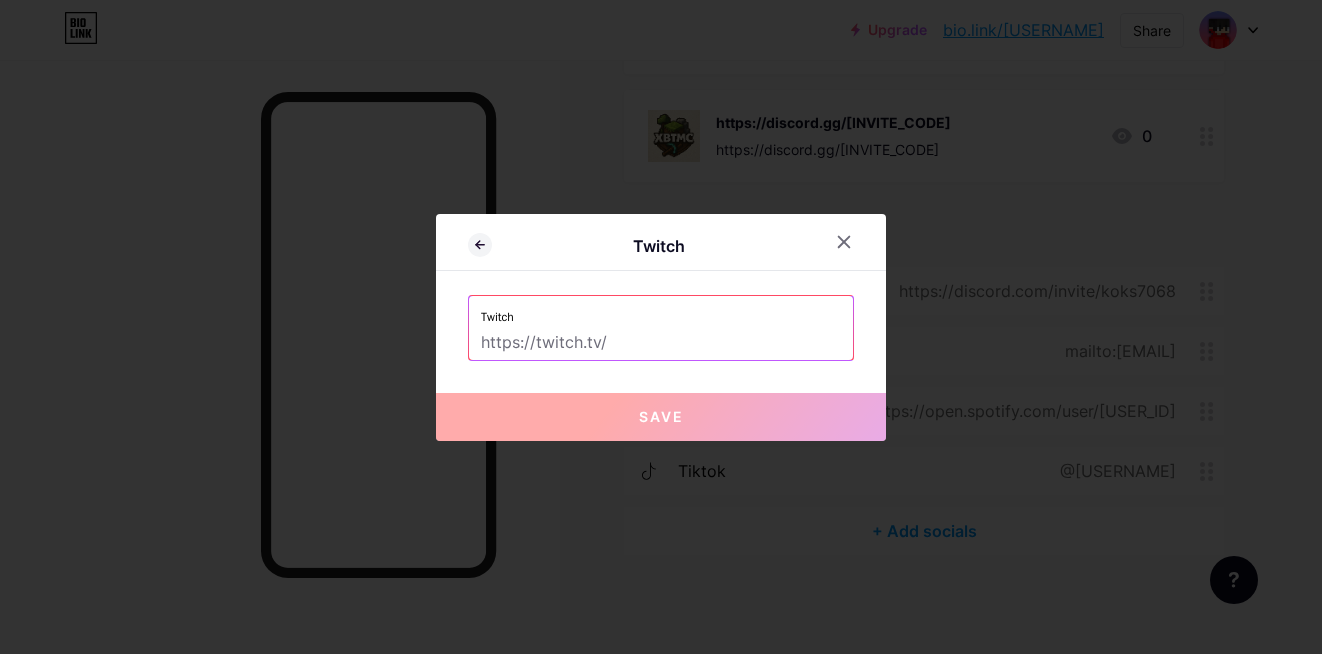 click at bounding box center [661, 343] 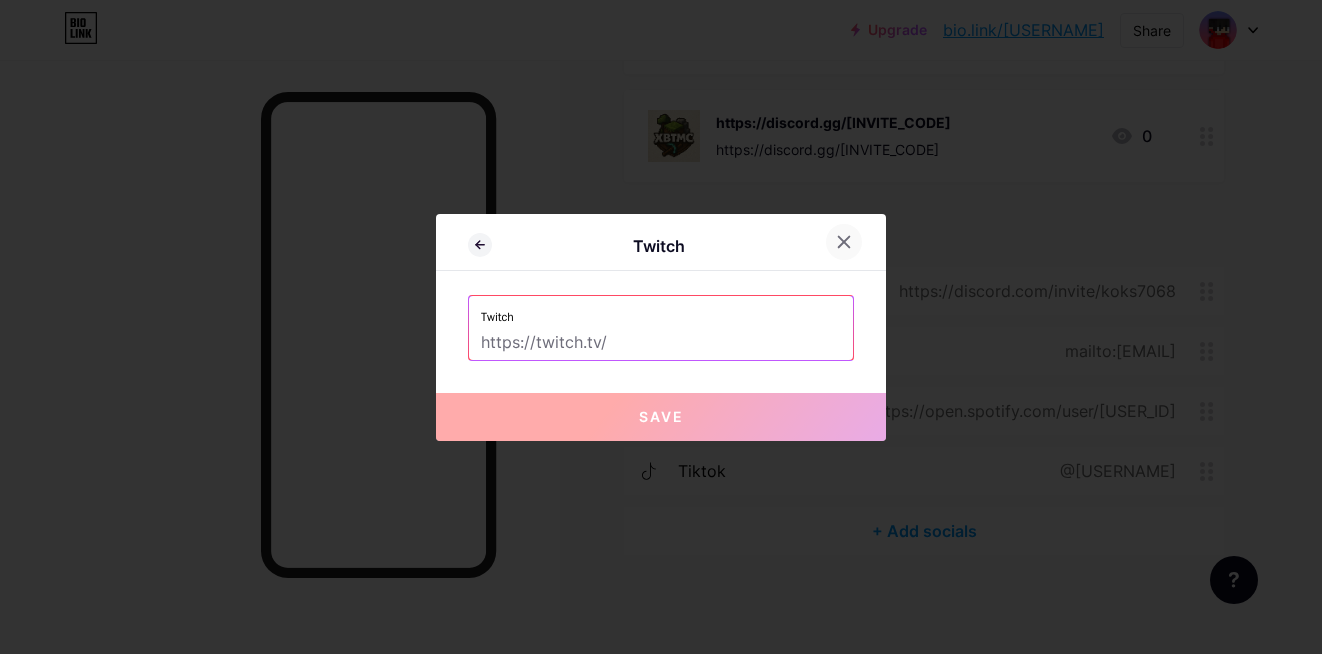 click 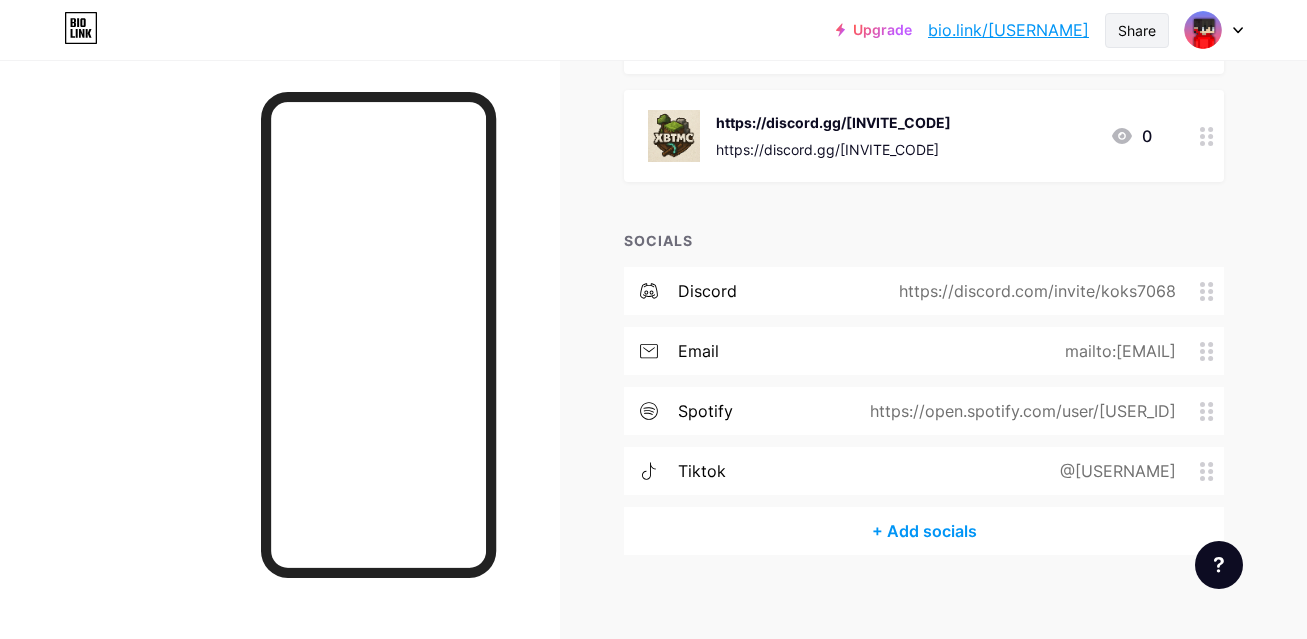 click on "Share" at bounding box center (1137, 30) 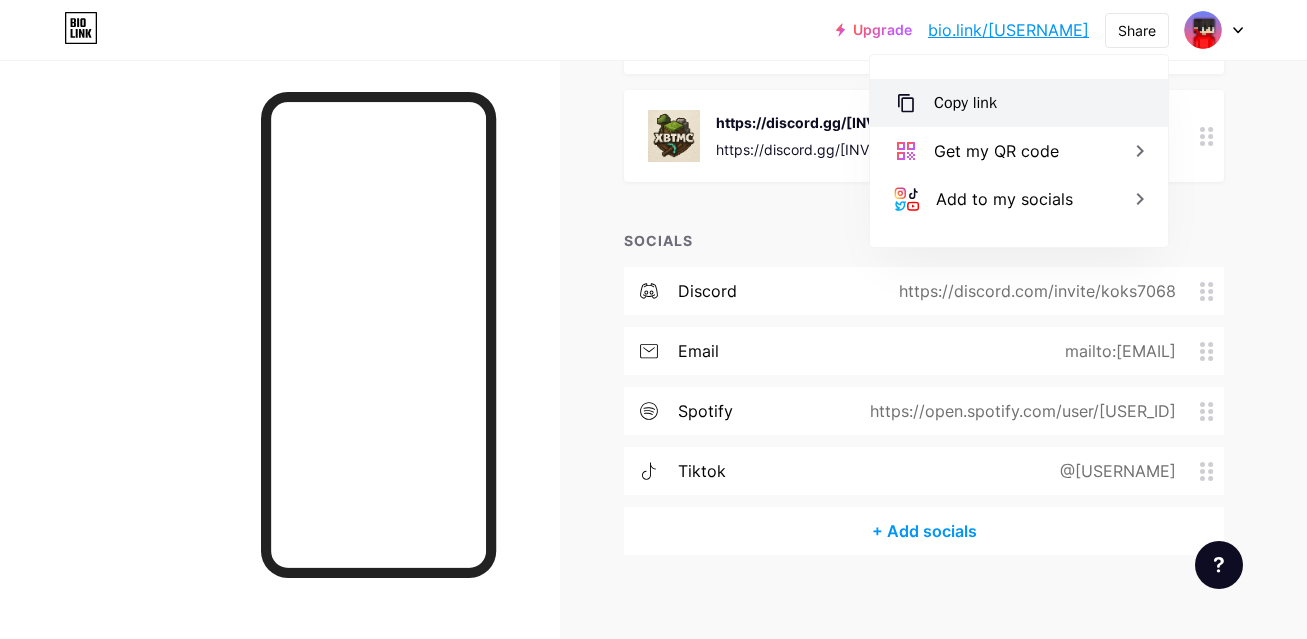 click on "Copy link" at bounding box center (1019, 103) 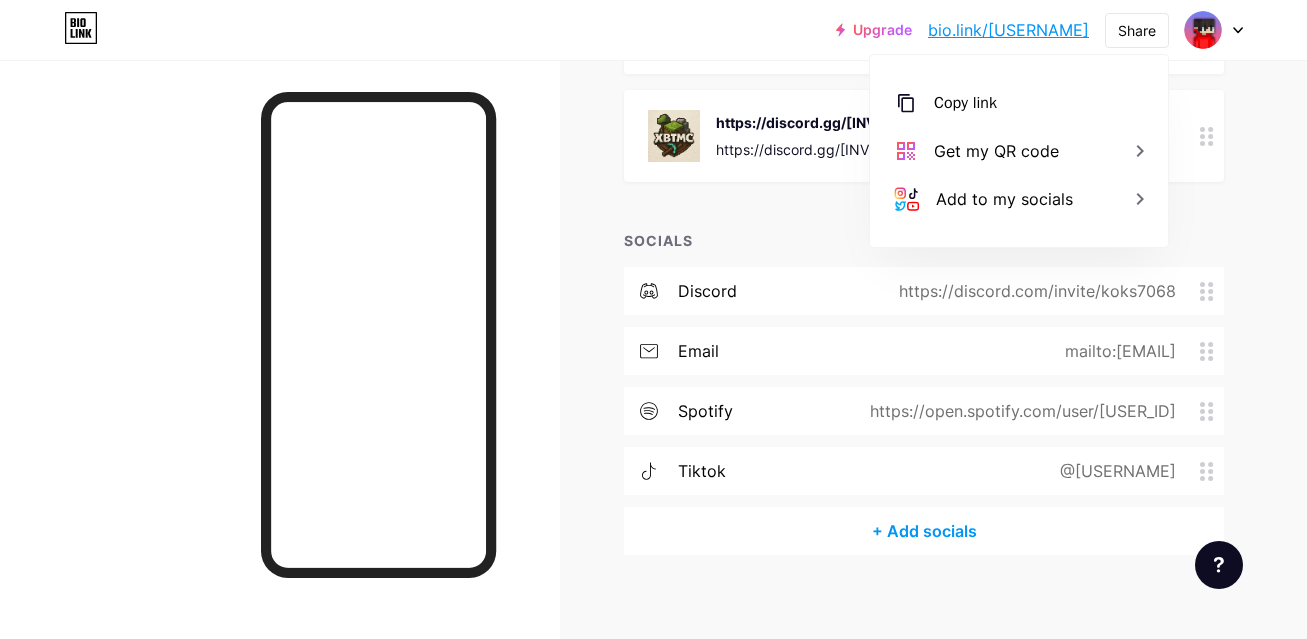 click on "SOCIALS" at bounding box center (924, 240) 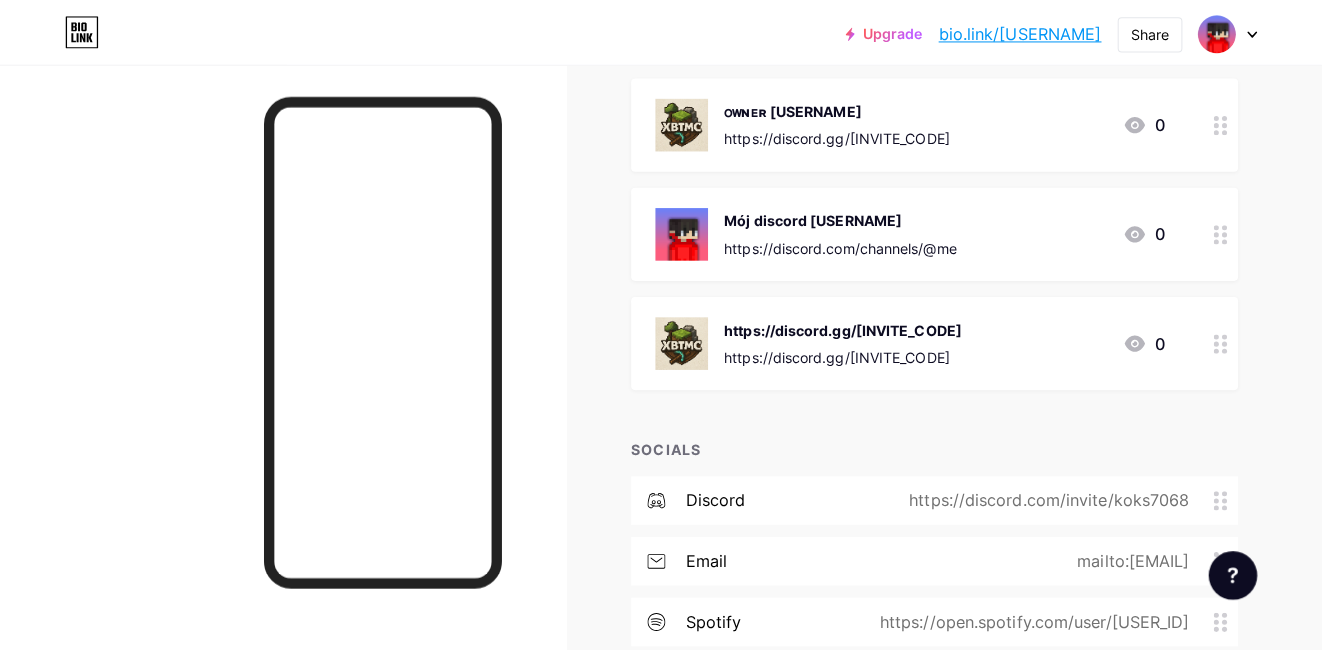 scroll, scrollTop: 141, scrollLeft: 0, axis: vertical 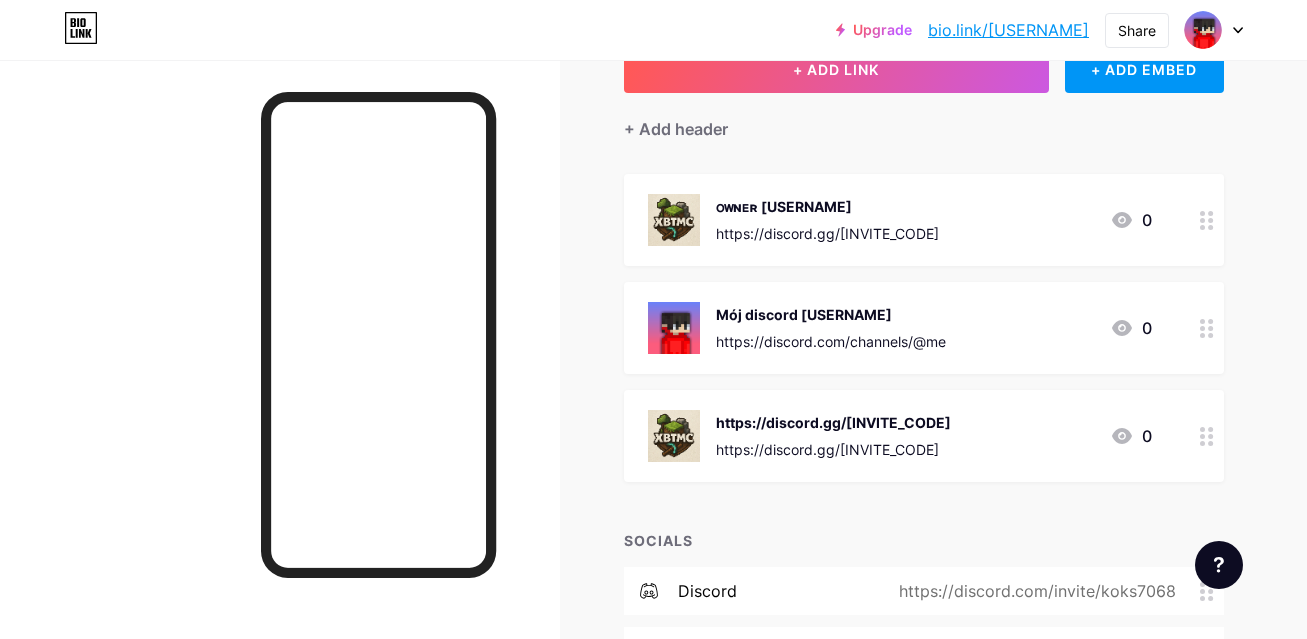 click 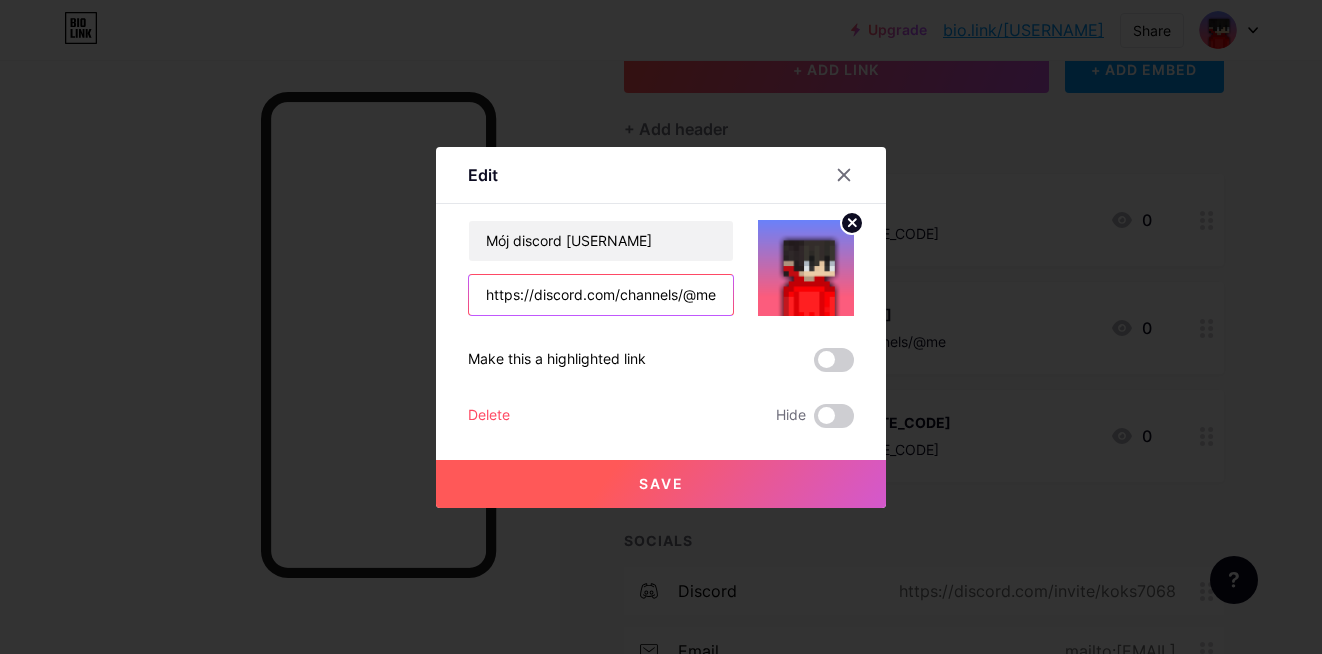 drag, startPoint x: 707, startPoint y: 289, endPoint x: 360, endPoint y: 276, distance: 347.24344 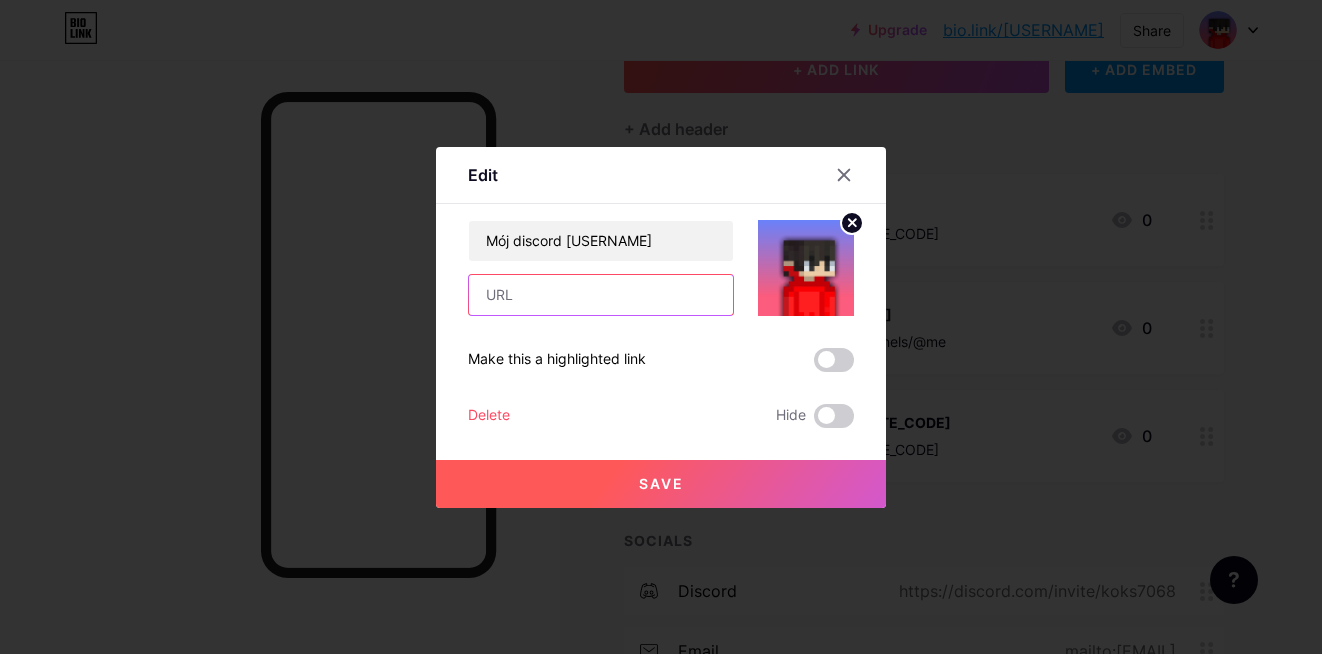 paste on "https://discord.com/invite/koks7068" 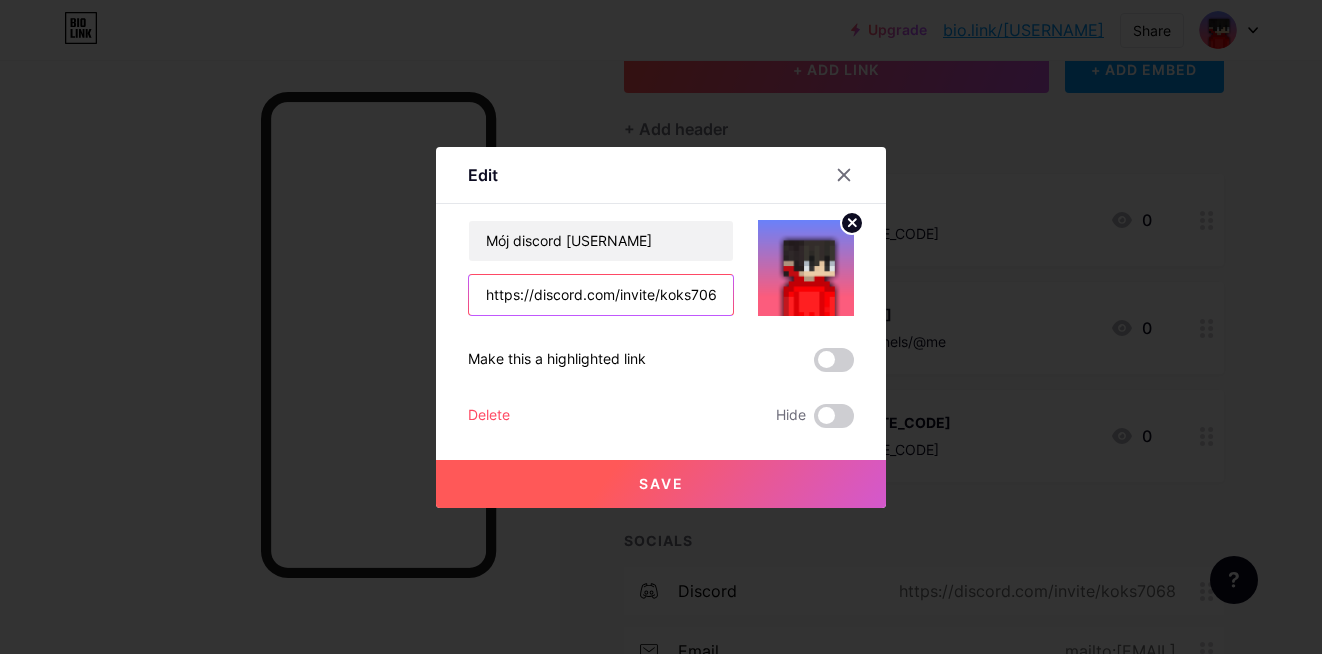 scroll, scrollTop: 0, scrollLeft: 10, axis: horizontal 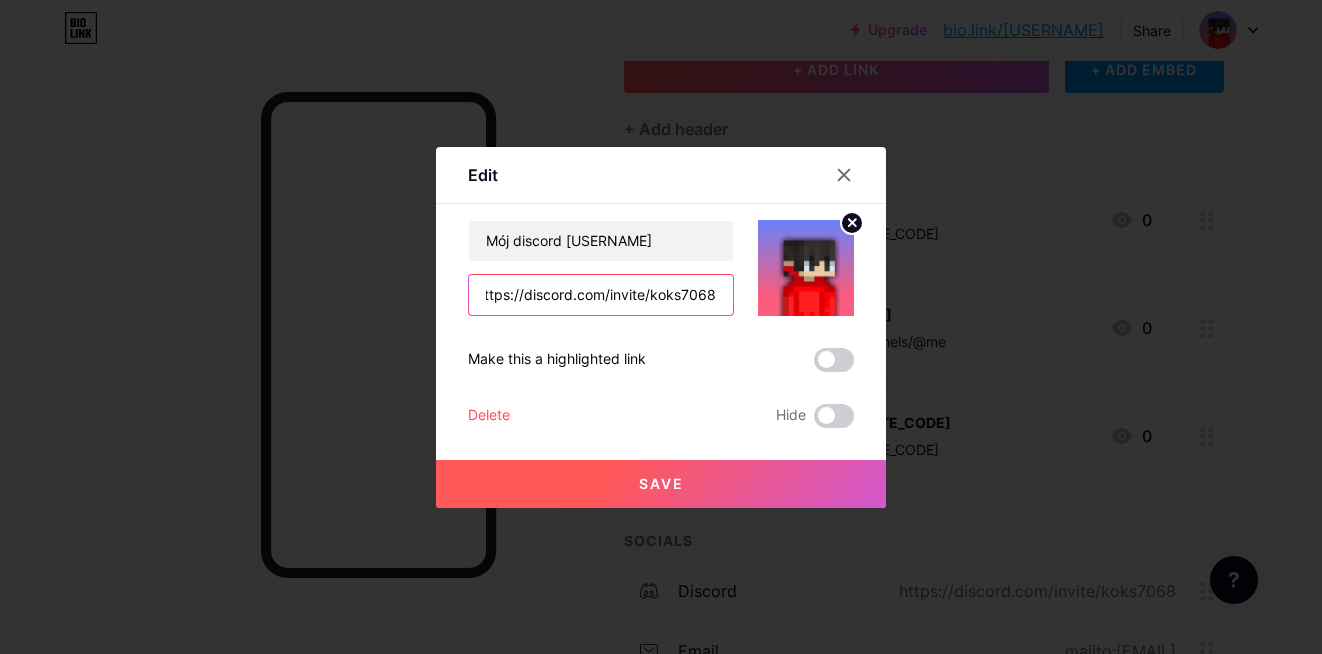 type on "https://discord.com/invite/koks7068" 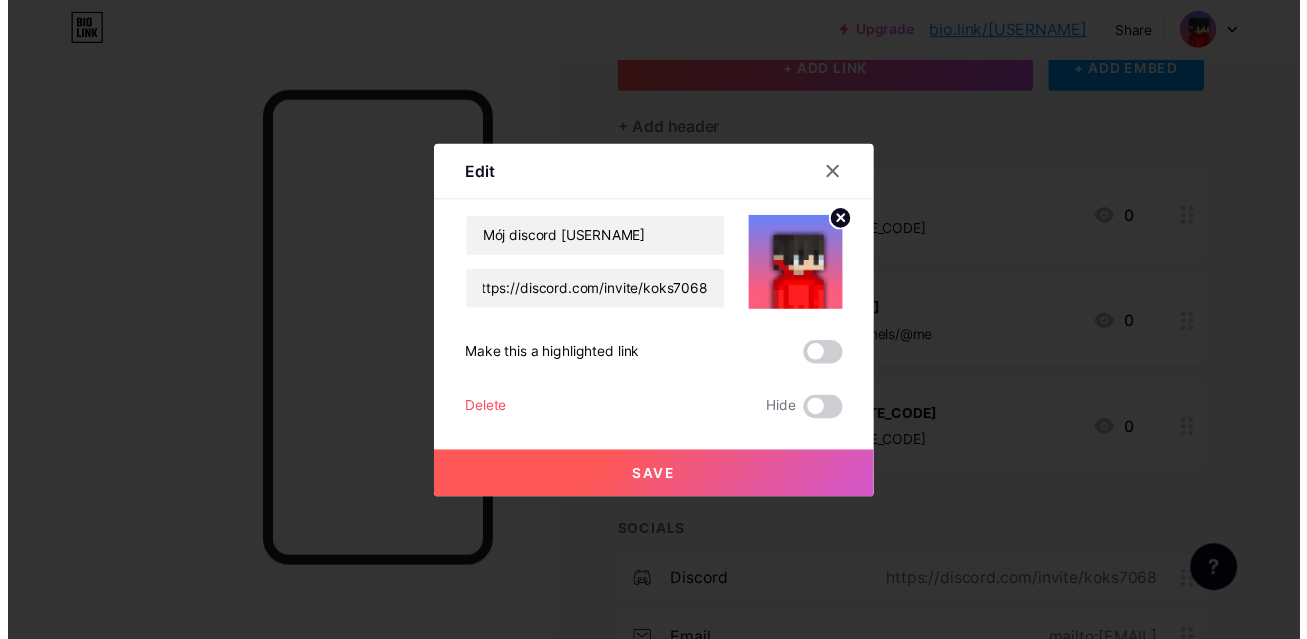 scroll, scrollTop: 0, scrollLeft: 0, axis: both 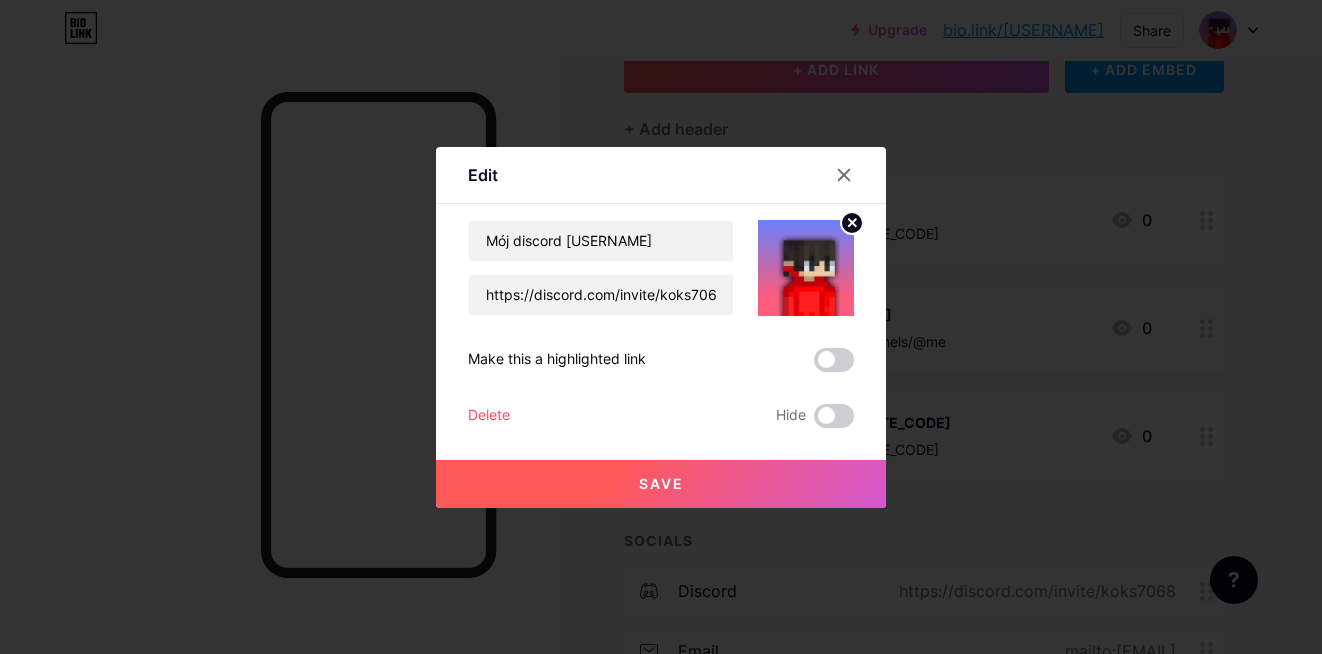 click on "Save" at bounding box center (661, 484) 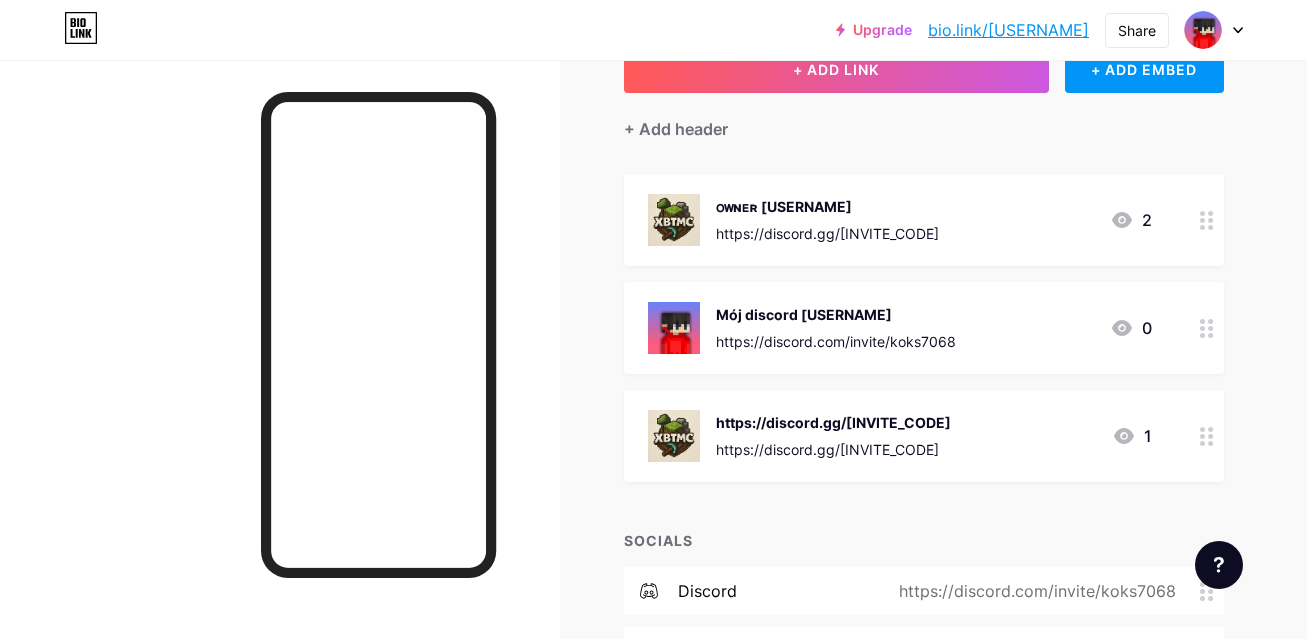 scroll, scrollTop: 0, scrollLeft: 0, axis: both 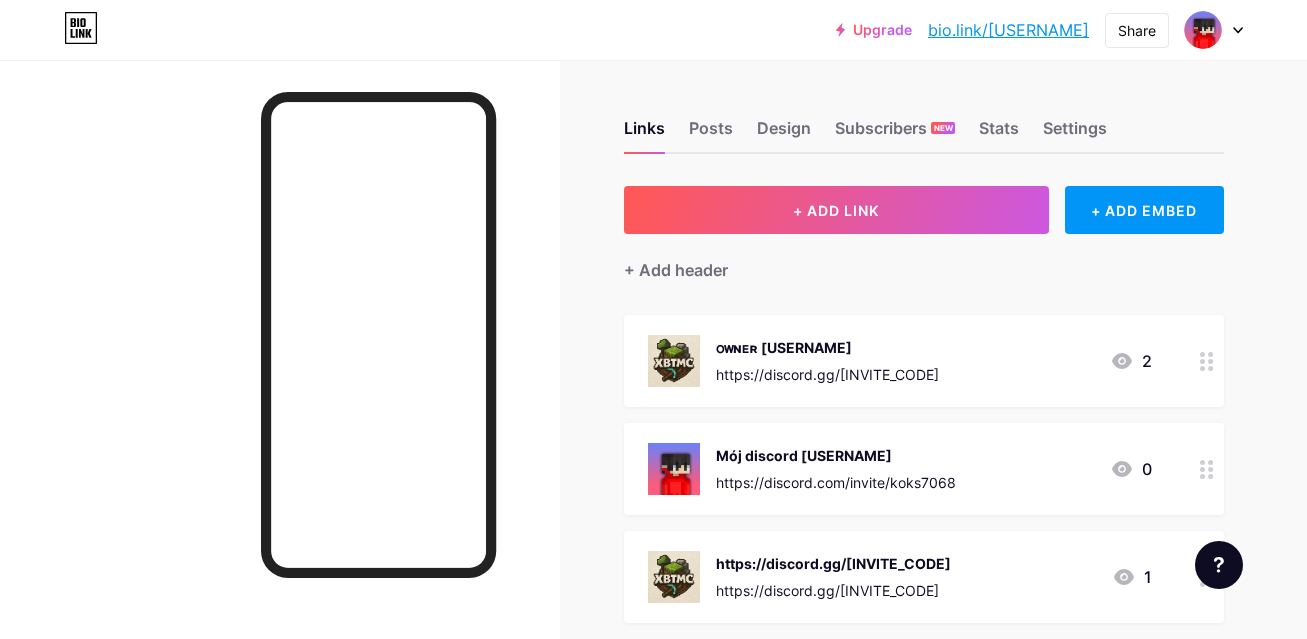 click on "Links
Posts
Design
Subscribers
NEW
Stats
Settings" at bounding box center [924, 119] 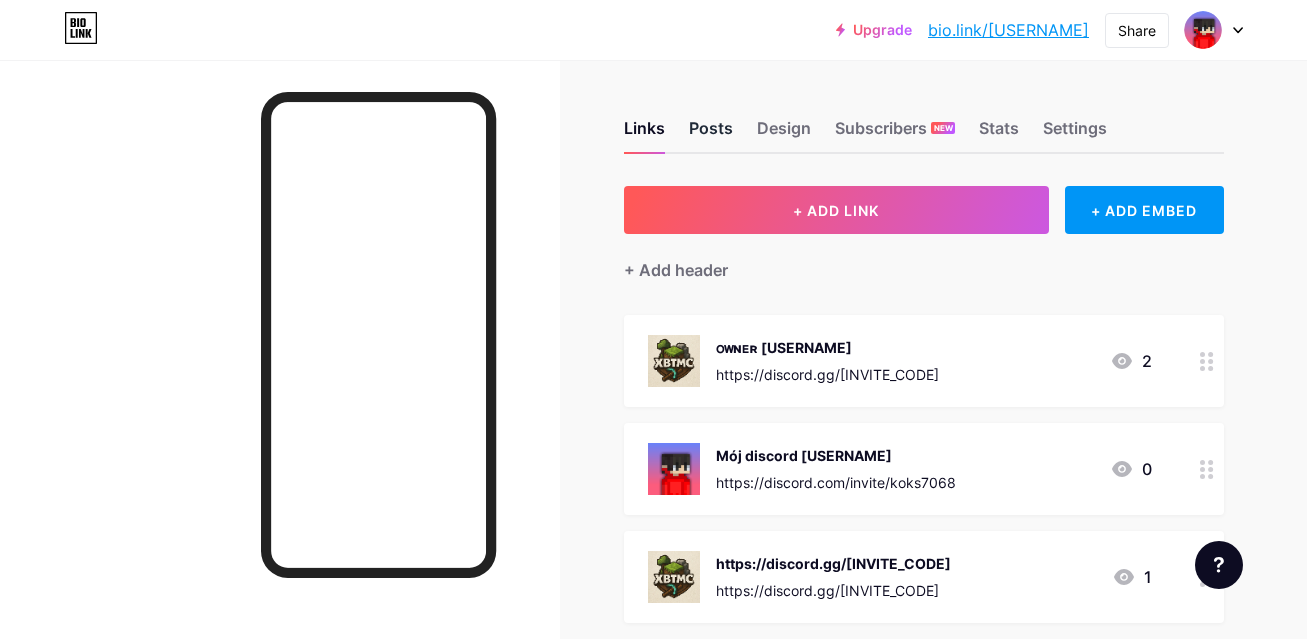 click on "Posts" at bounding box center [711, 134] 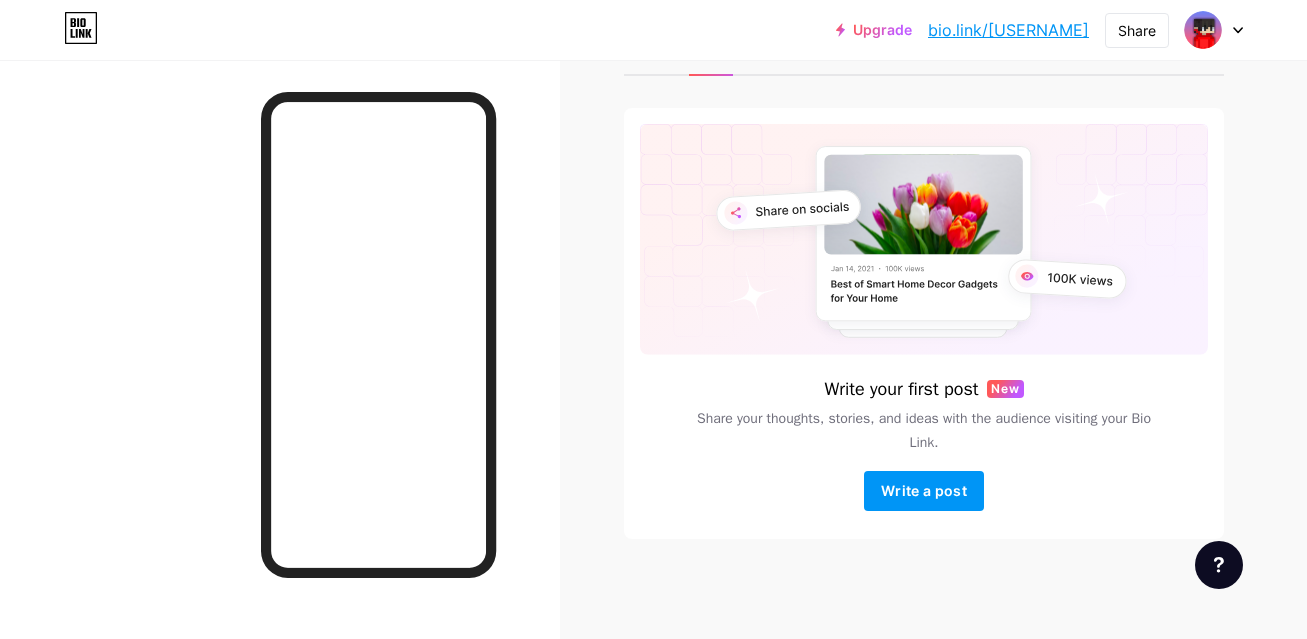 scroll, scrollTop: 0, scrollLeft: 0, axis: both 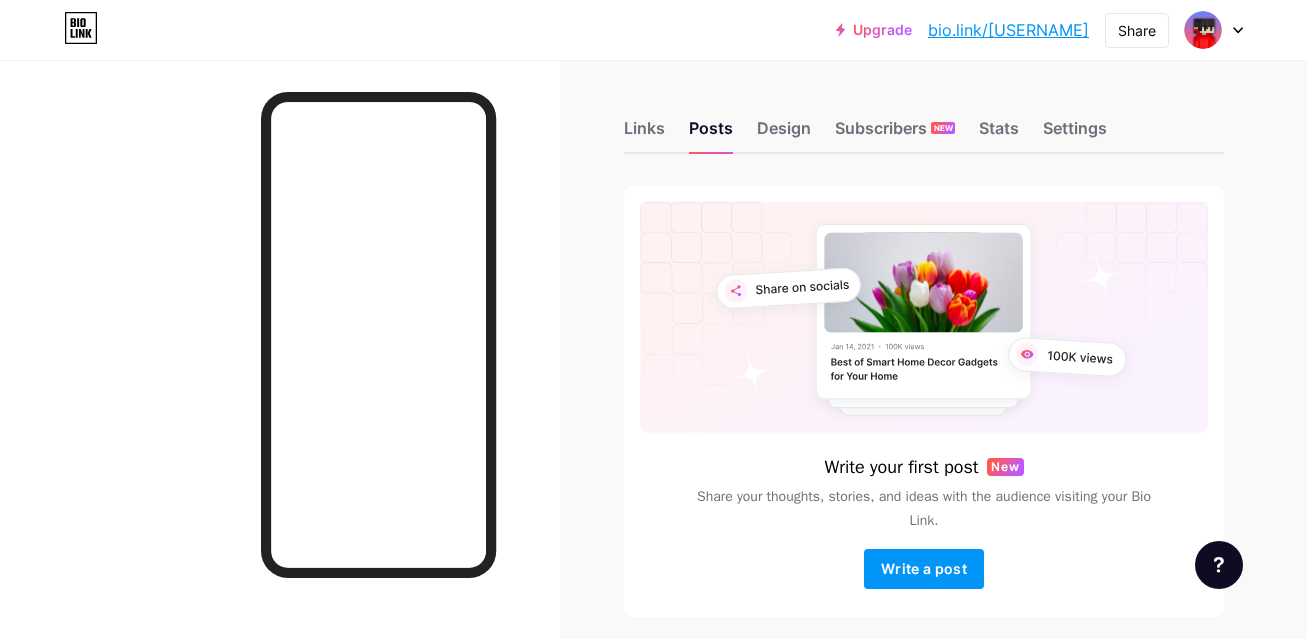 click on "Links
Posts
Design
Subscribers
NEW
Stats
Settings" at bounding box center (924, 119) 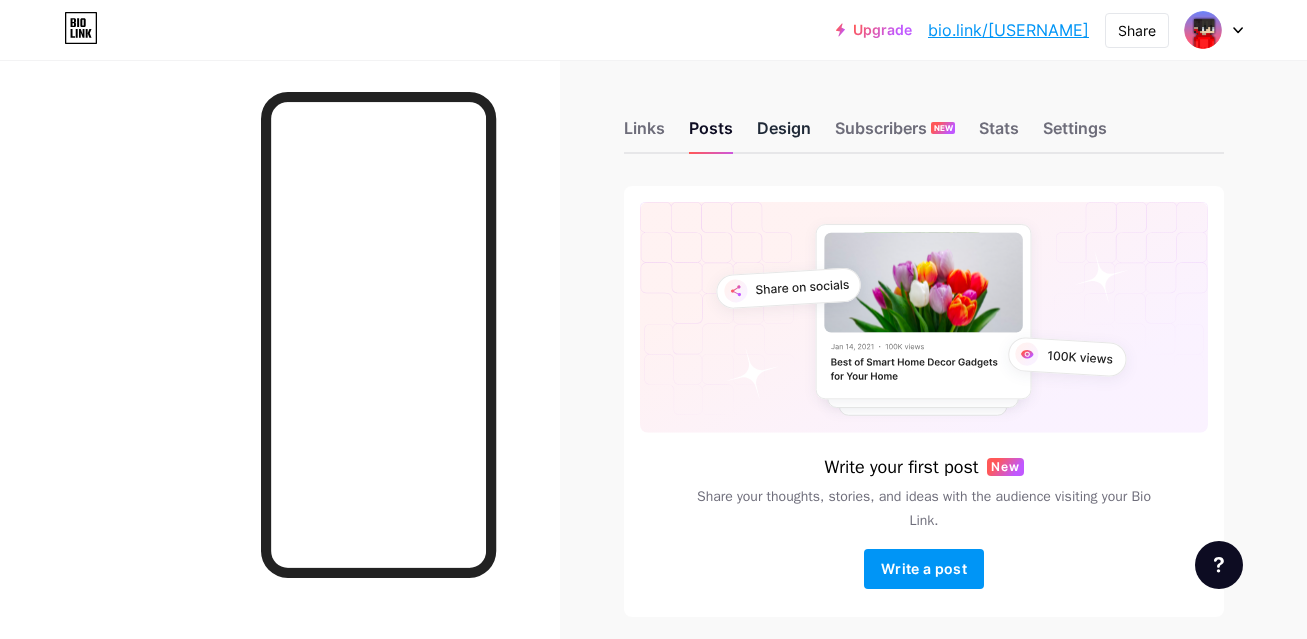click on "Design" at bounding box center (784, 134) 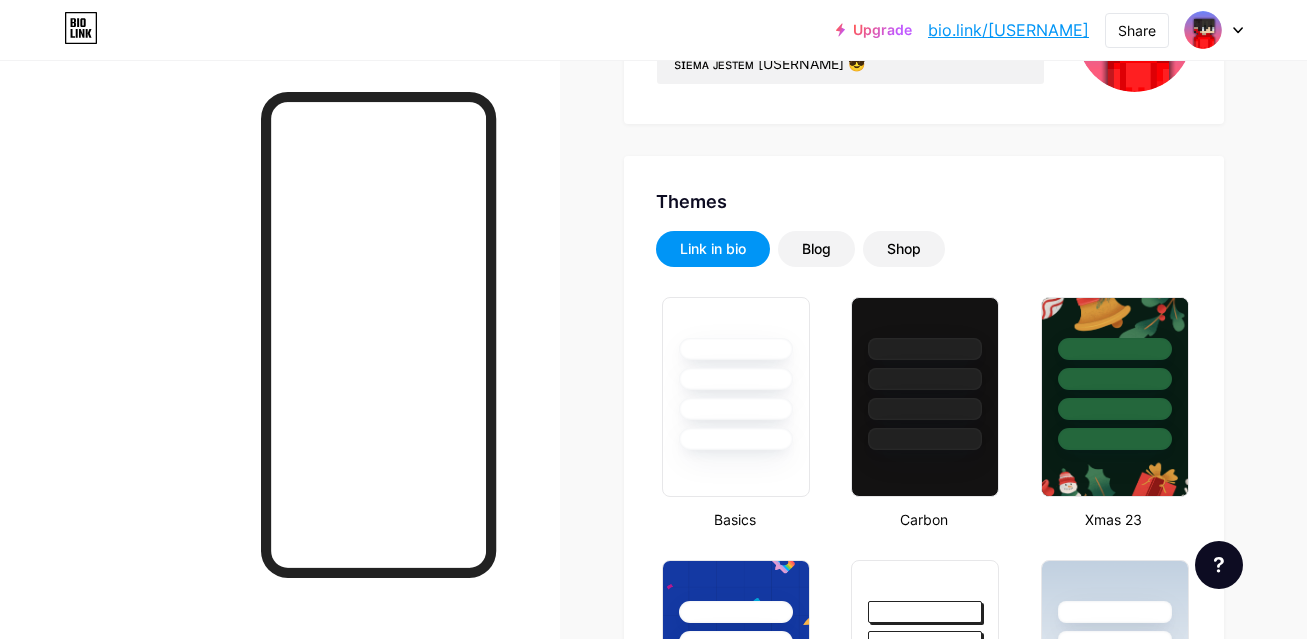 scroll, scrollTop: 0, scrollLeft: 0, axis: both 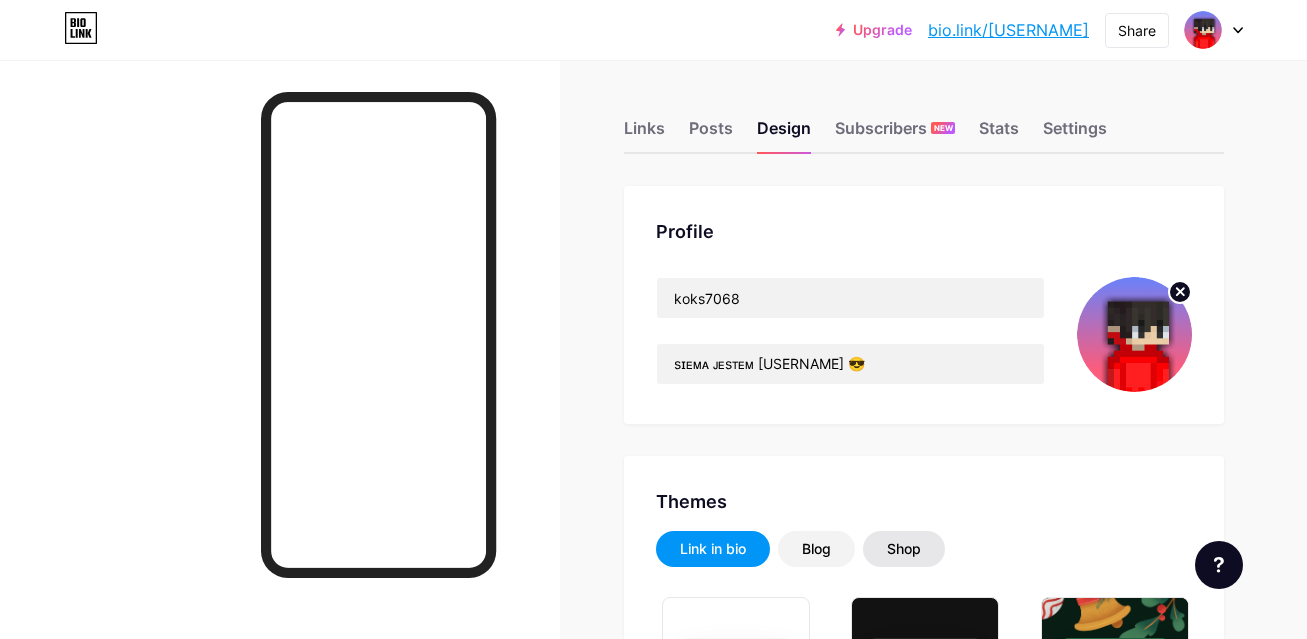 click on "Shop" at bounding box center [904, 549] 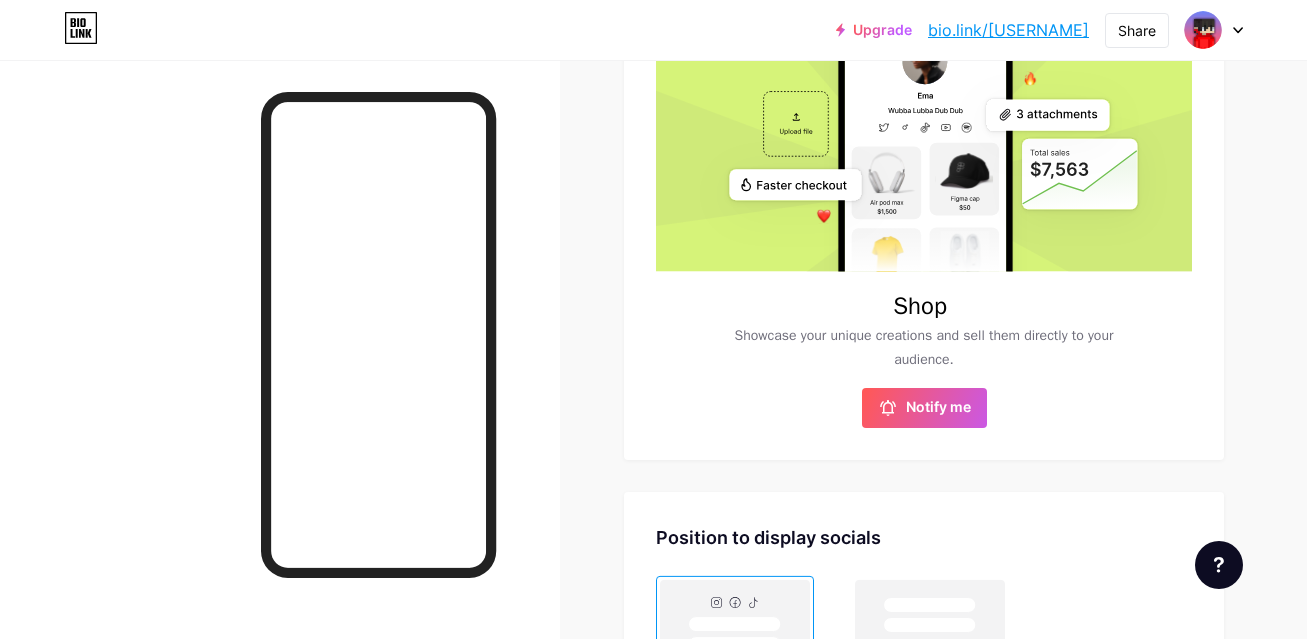scroll, scrollTop: 800, scrollLeft: 0, axis: vertical 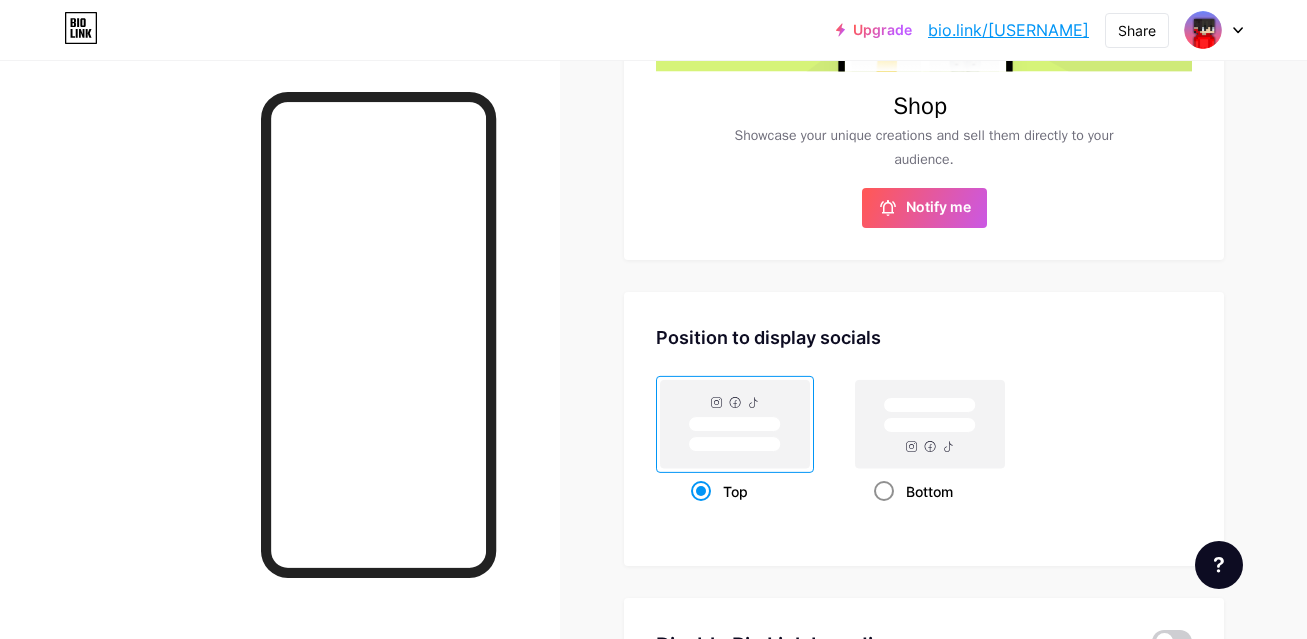 click at bounding box center (884, 491) 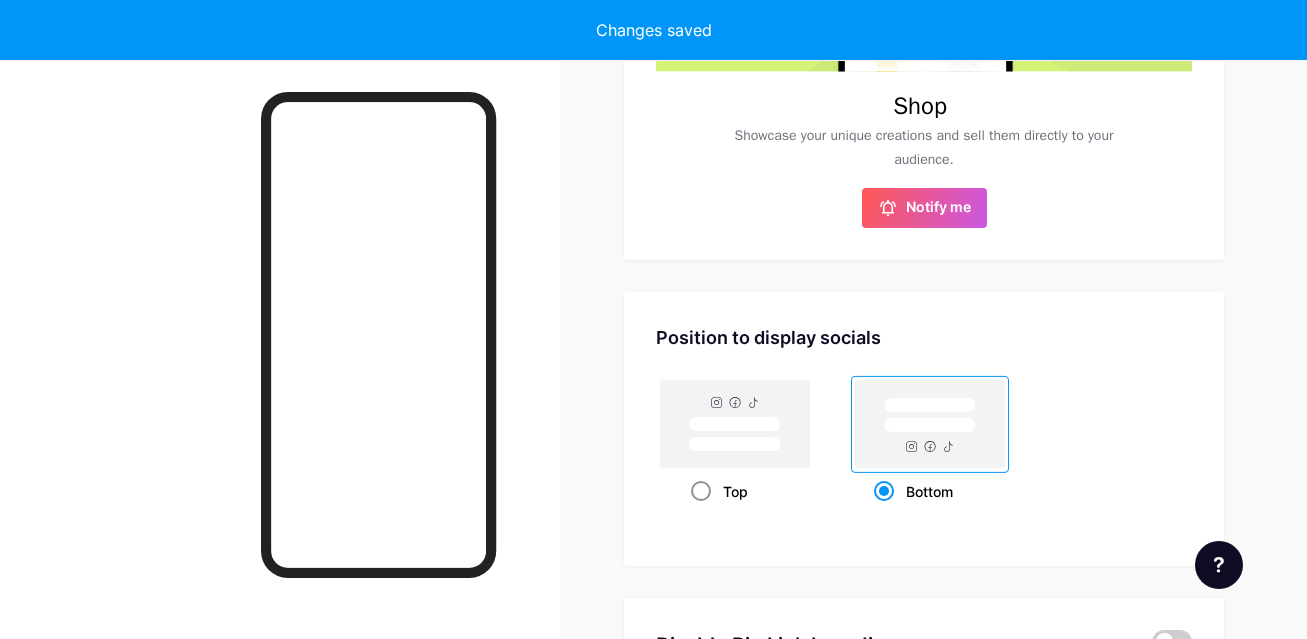 click on "Top" at bounding box center (735, 491) 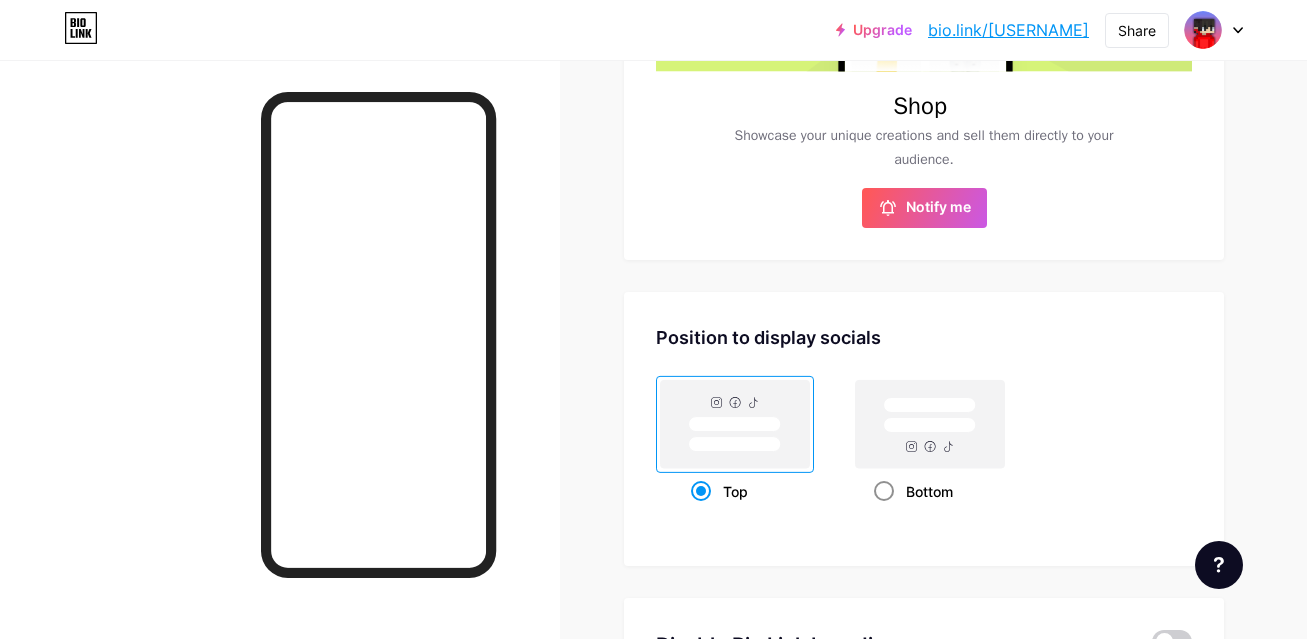 click on "Bottom" at bounding box center (929, 491) 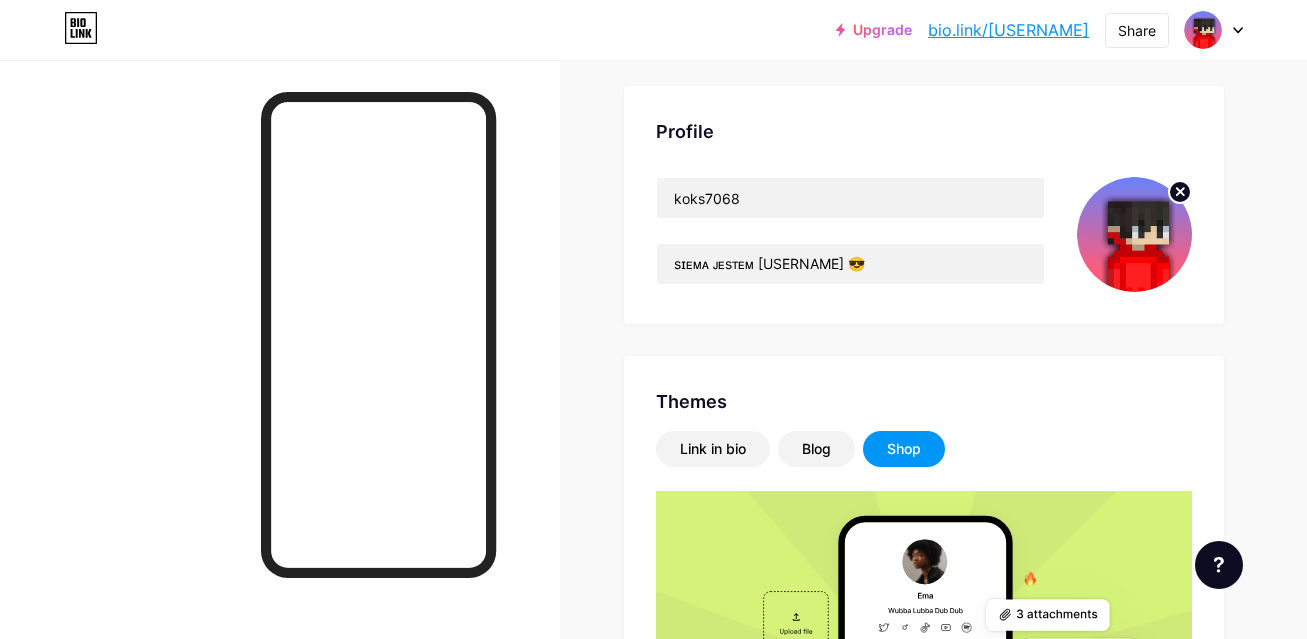 scroll, scrollTop: 0, scrollLeft: 0, axis: both 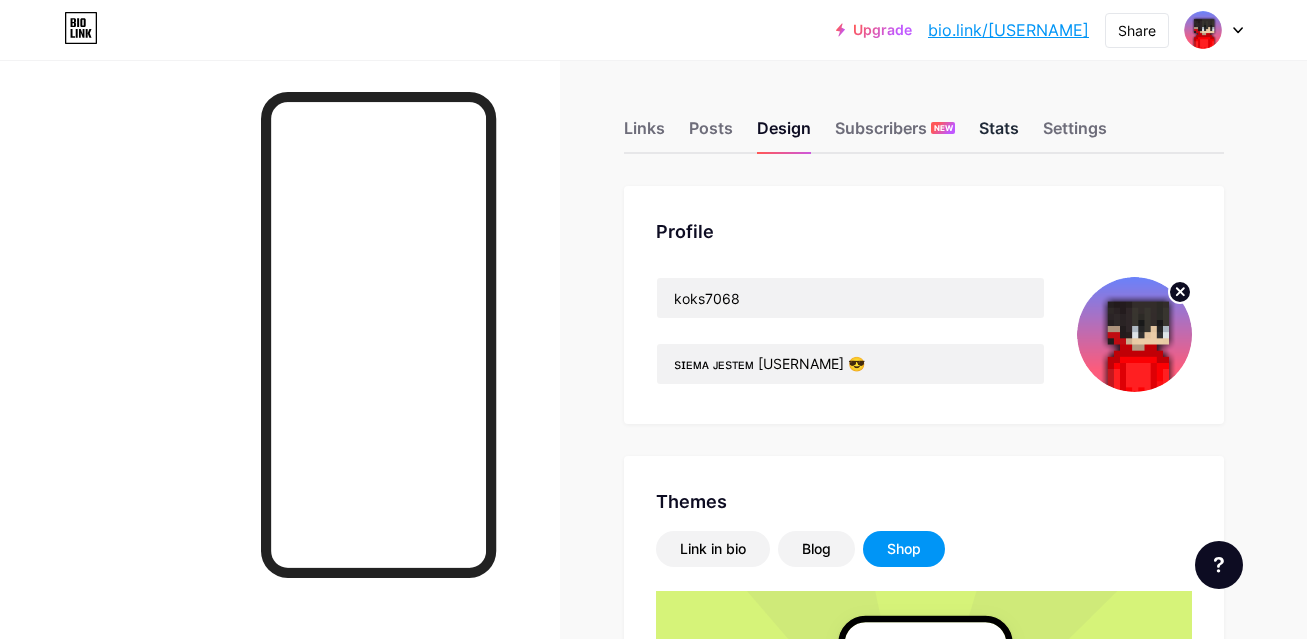 click on "Stats" at bounding box center (999, 134) 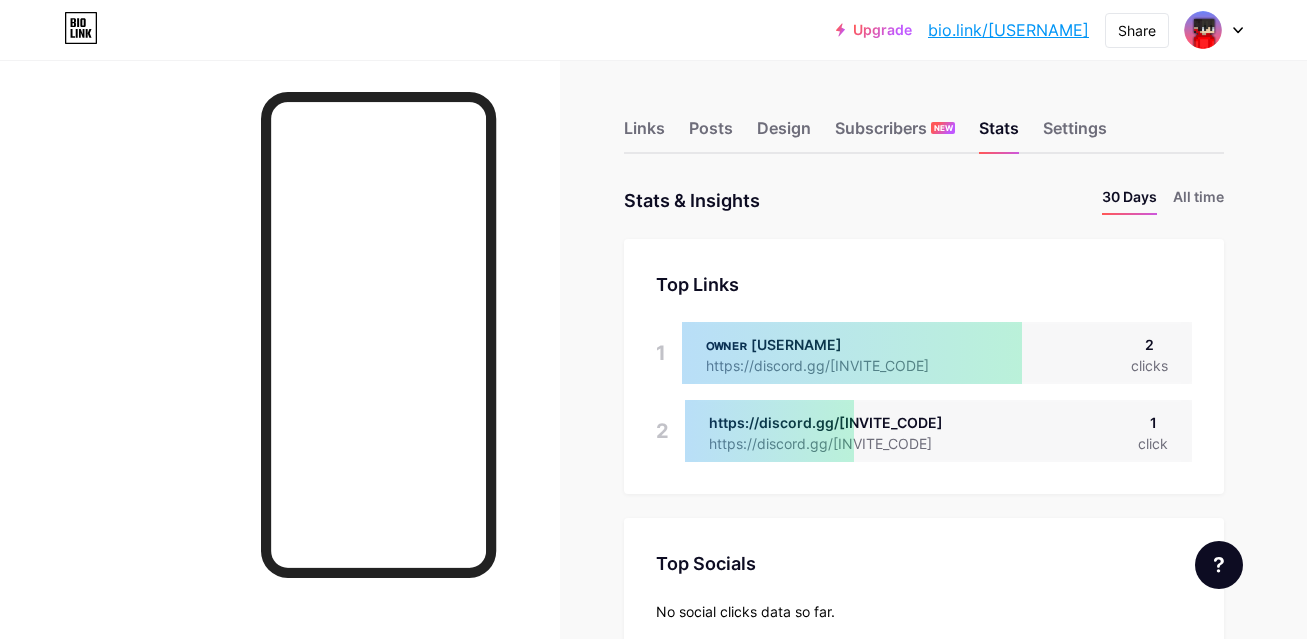 scroll, scrollTop: 100, scrollLeft: 0, axis: vertical 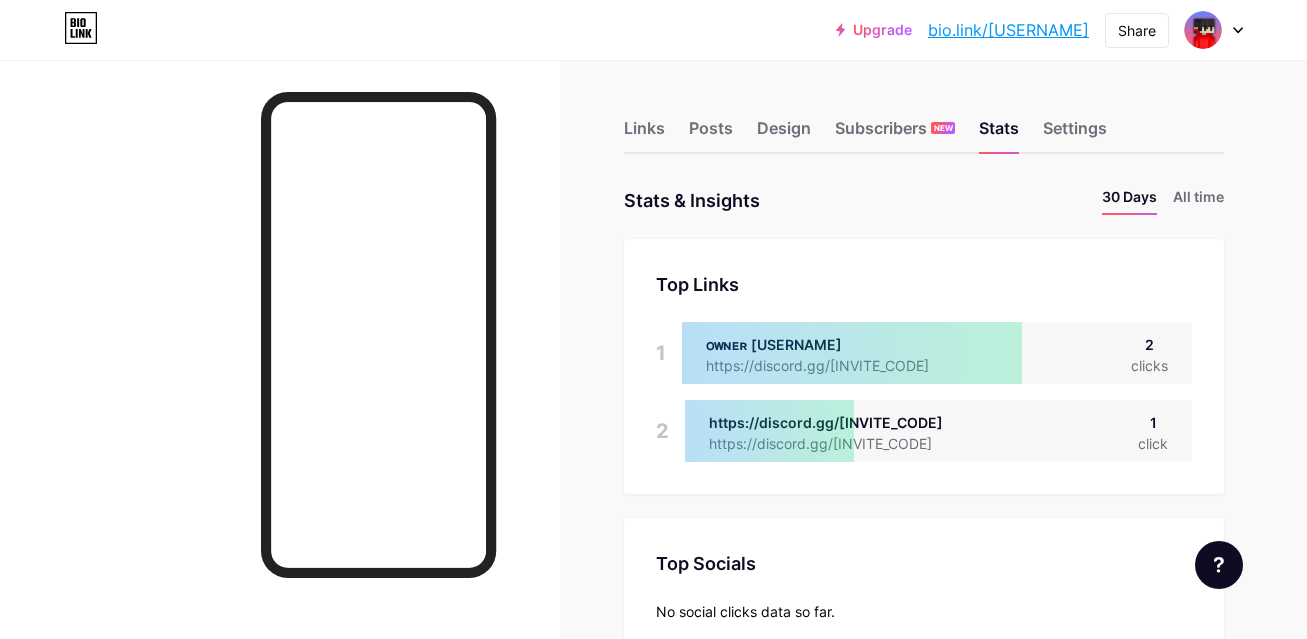 click on "ᴏᴡɴᴇʀ [USERNAME]   https://discord.gg/[INVITE_CODE]   2   clicks" at bounding box center (937, 353) 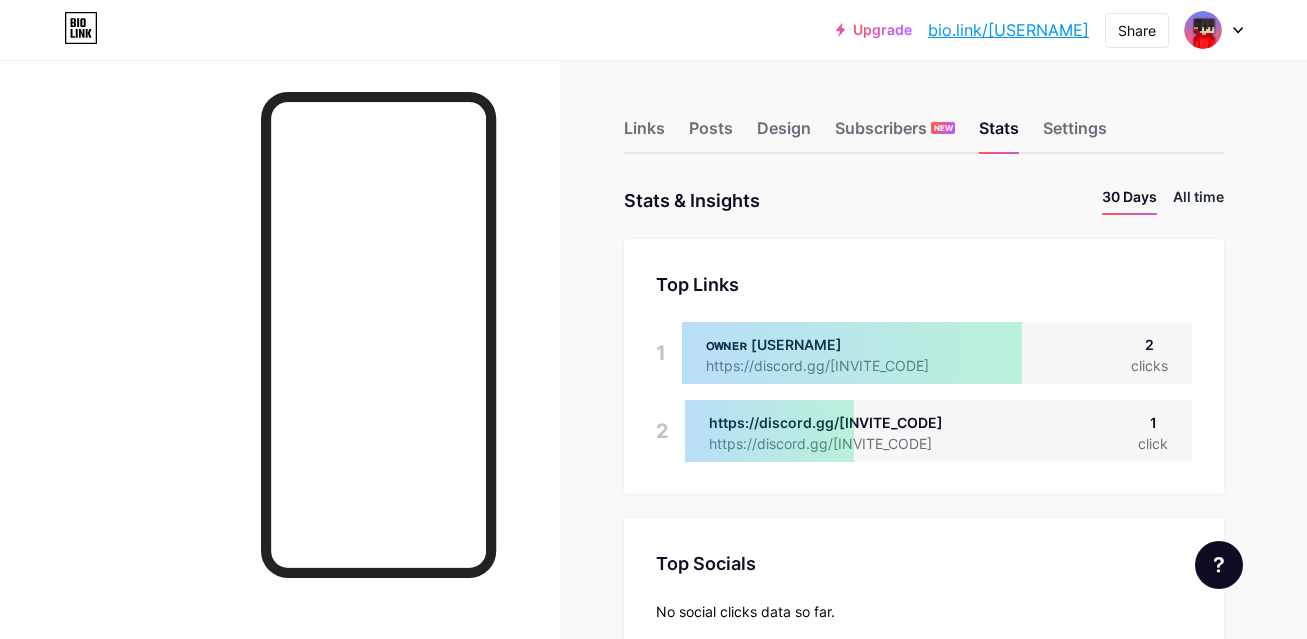 click on "All
time" at bounding box center [1198, 200] 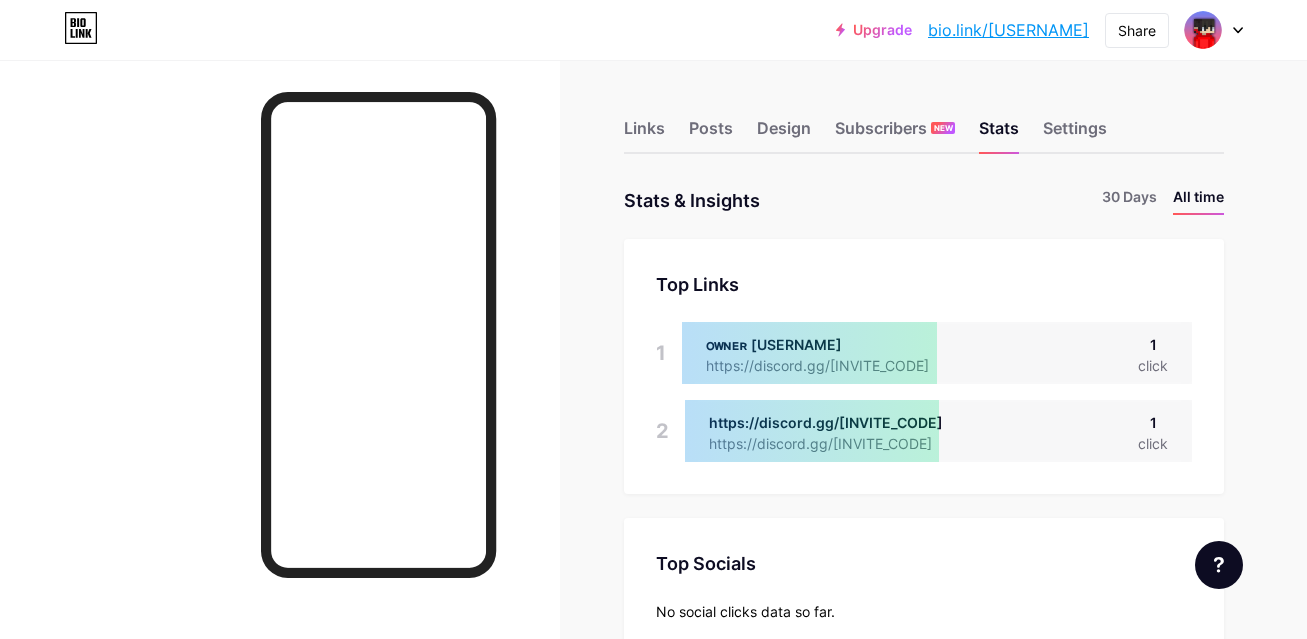 scroll, scrollTop: 999361, scrollLeft: 998693, axis: both 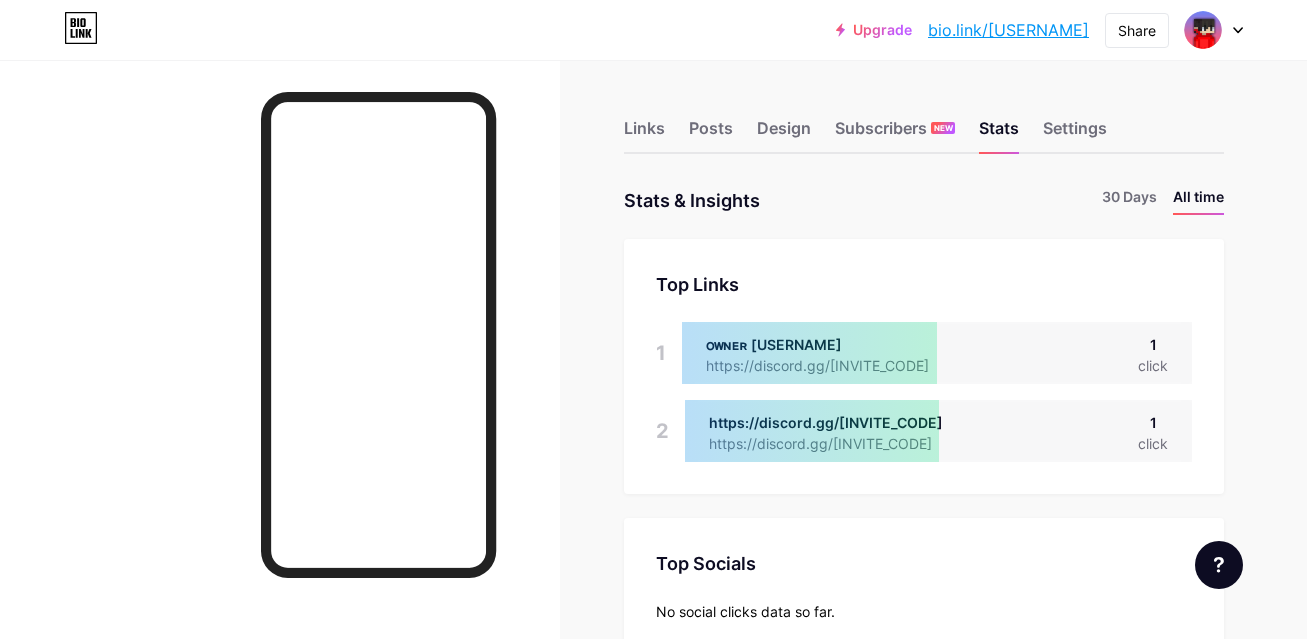 click on "Links
Posts
Design
Subscribers
NEW
Stats
Settings     Stats & Insights   Page Stats   30 Days
All
time
Top Links   Links   1   ᴏᴡɴᴇʀ [USERNAME]   https://discord.gg/[INVITE_CODE]   1   click   2   https://discord.gg/[INVITE_CODE]   https://discord.gg/[INVITE_CODE]   1   click     Top Socials   Top Socials   No social clicks data so far.   Page Views   Page Views     Location   Location                                                                                                                                                                                                                                                                                                                                                                         Traffic Sources   Traffic Sources   1
Direct   6   views   2
Bio.link   2   views             Feature requests             Help center         Contact support" at bounding box center [654, 984] 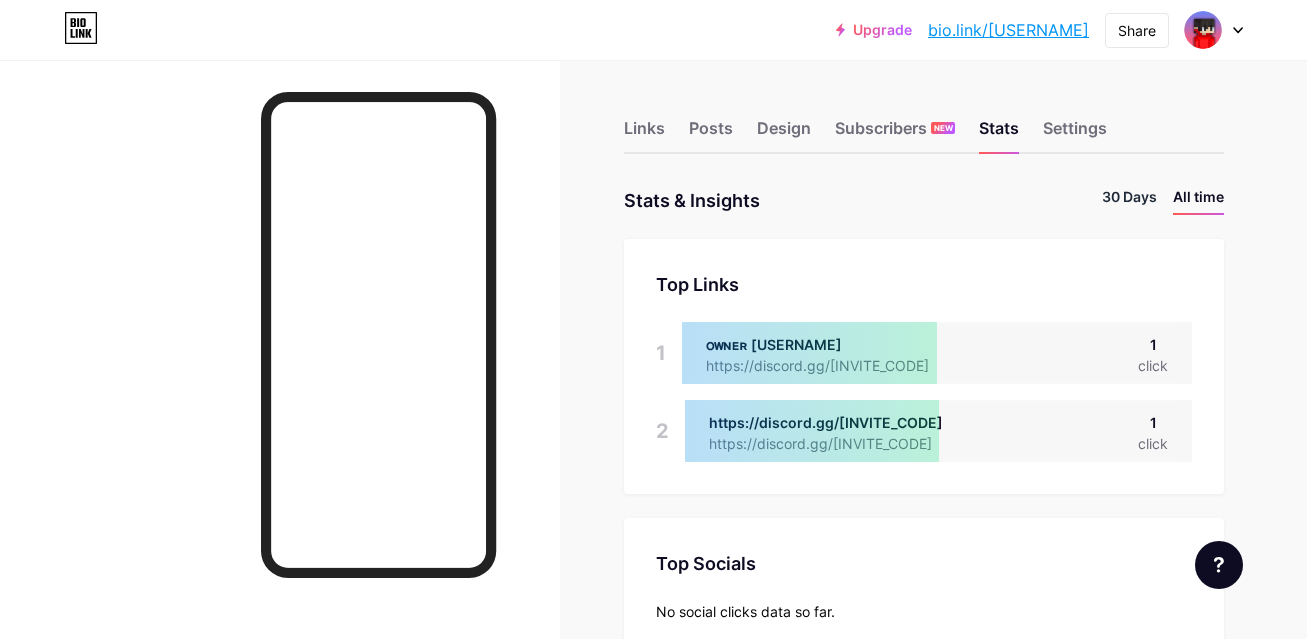 click on "30 Days" at bounding box center [1129, 200] 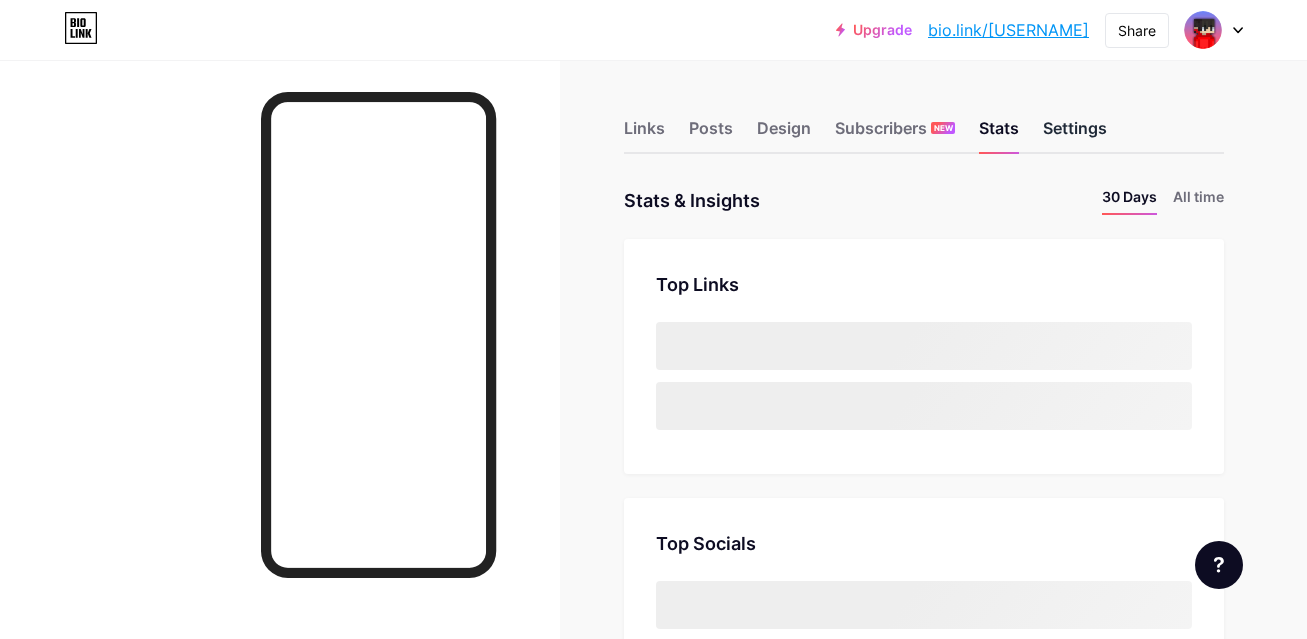 click on "Settings" at bounding box center [1075, 134] 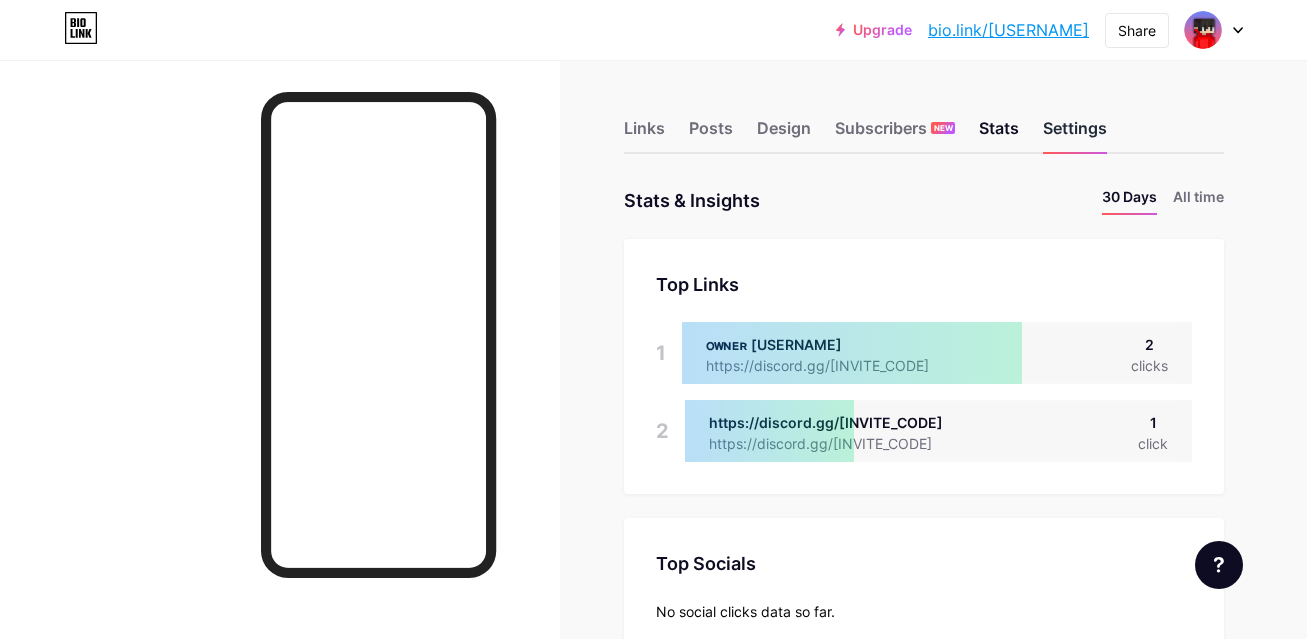 scroll, scrollTop: 0, scrollLeft: 0, axis: both 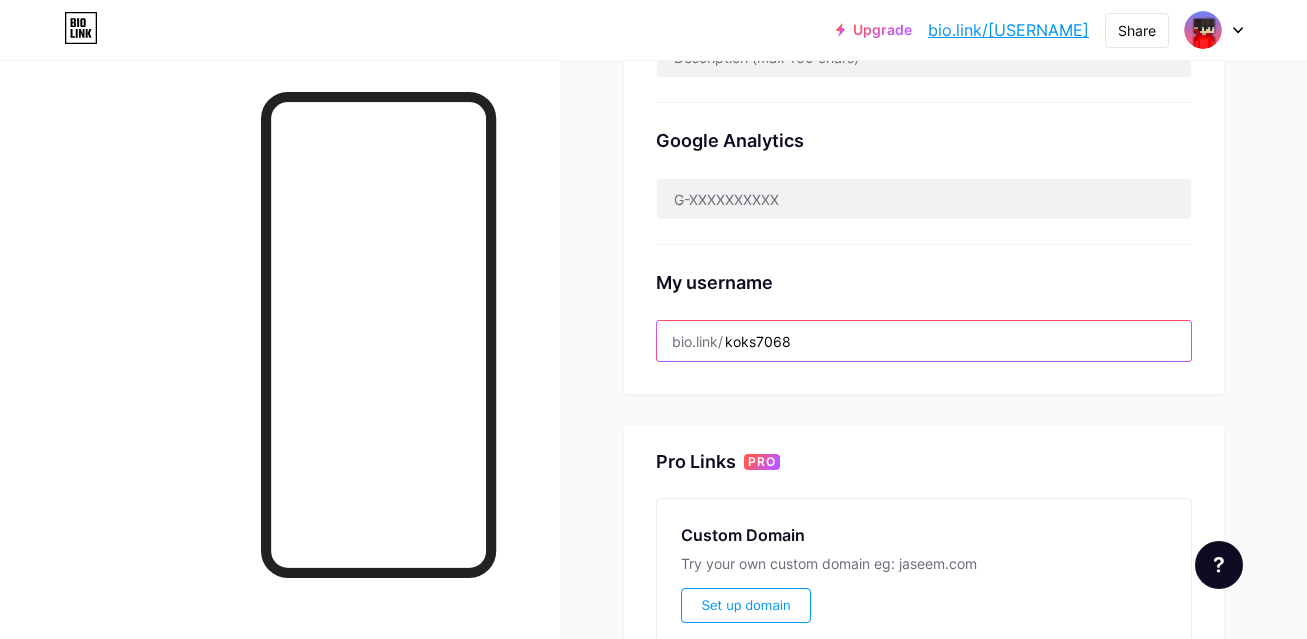 click on "koks7068" at bounding box center [924, 341] 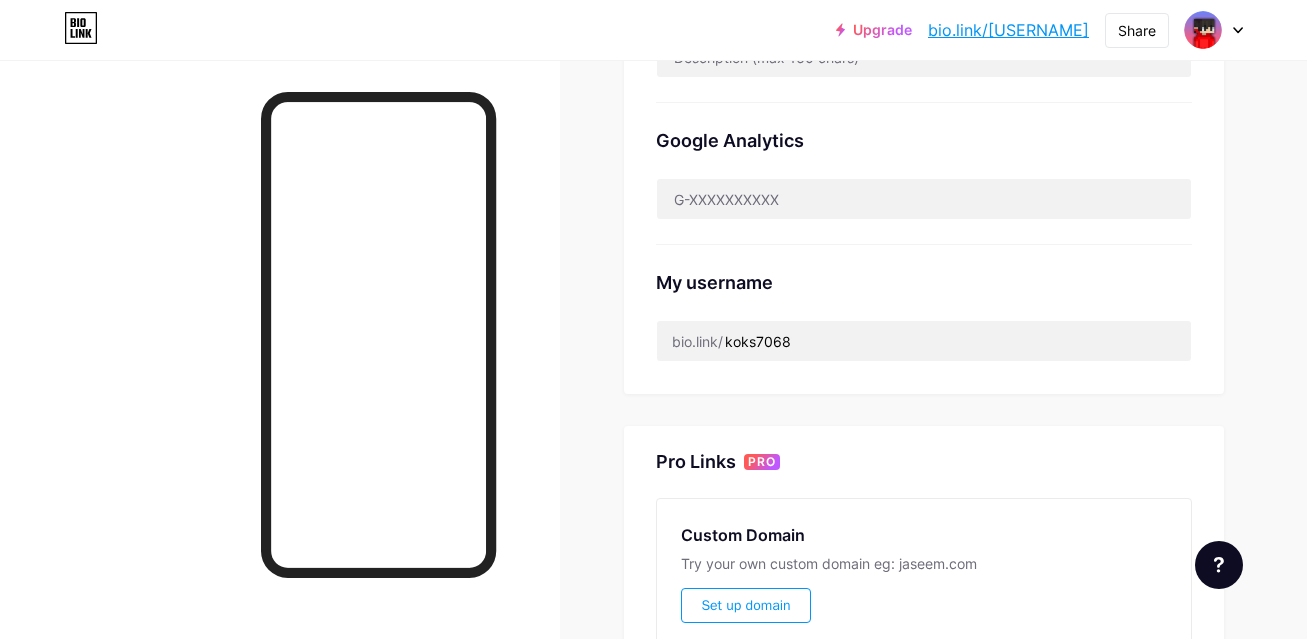 click on "Pro Links   PRO   Custom Domain   Try your own custom domain eg: [DOMAIN]   Set
up domain             Emoji link   Add emojis to your link eg: bio.link/😄😭🥵   Create" at bounding box center (924, 627) 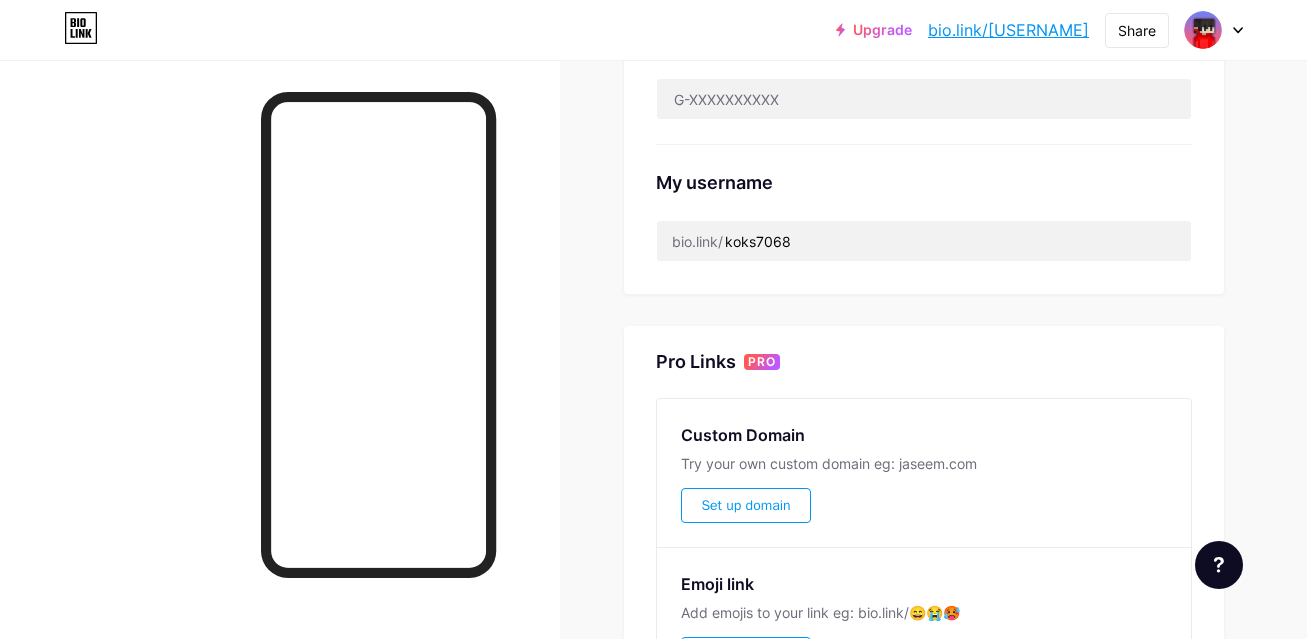 scroll, scrollTop: 800, scrollLeft: 0, axis: vertical 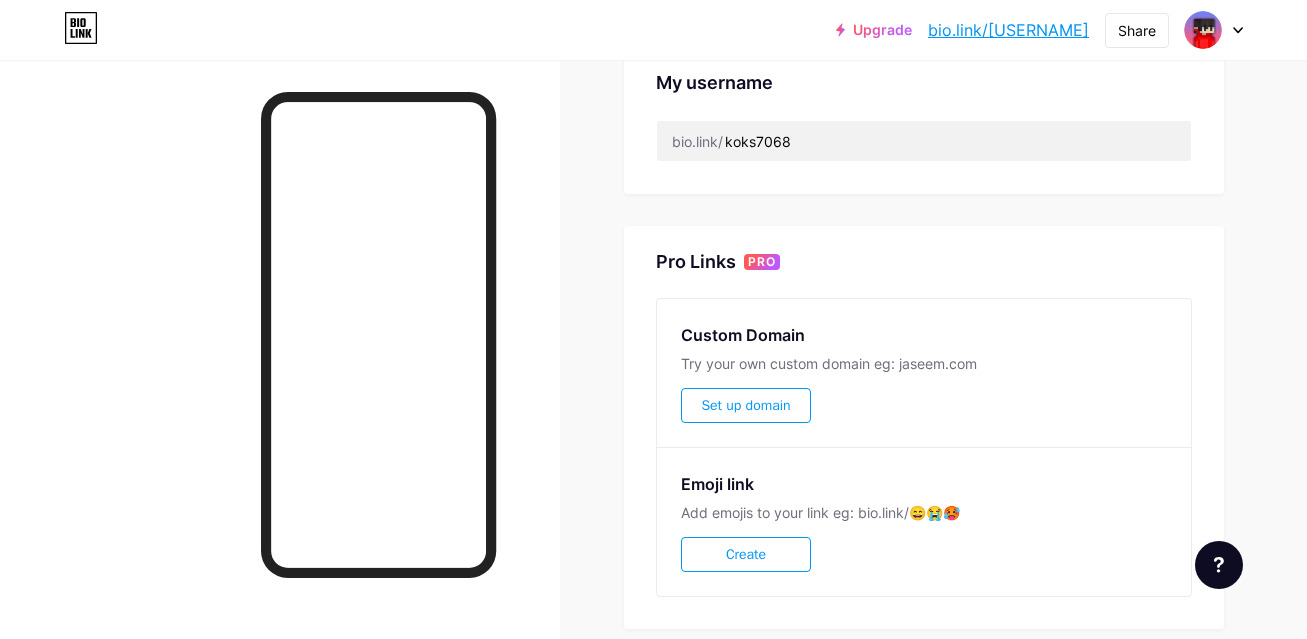click on "Set
up domain" at bounding box center (745, 405) 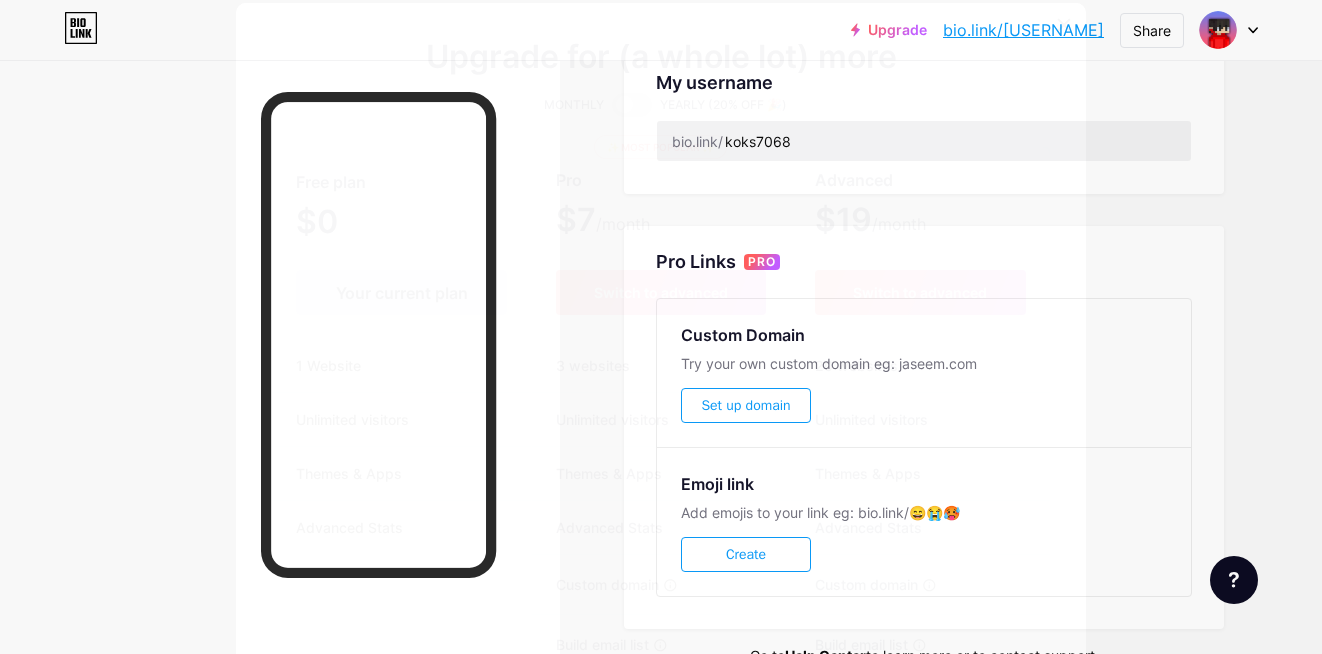 click on "Your current plan" at bounding box center [401, 292] 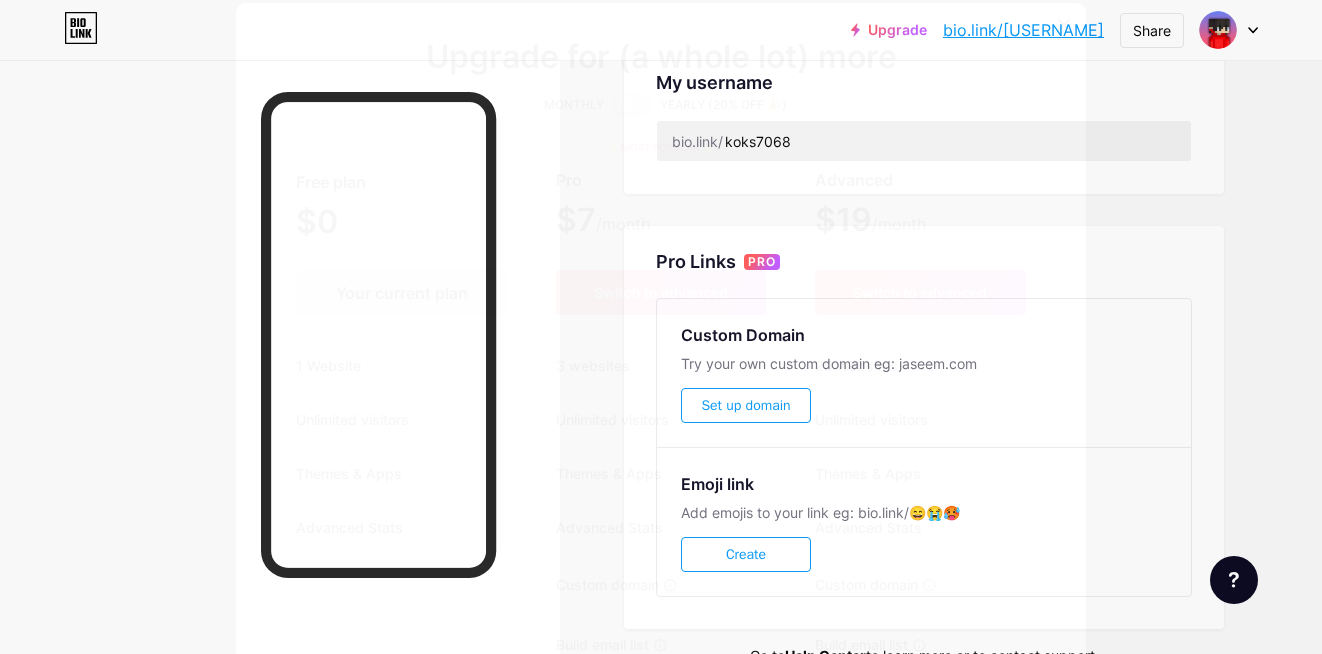 click at bounding box center [632, 105] 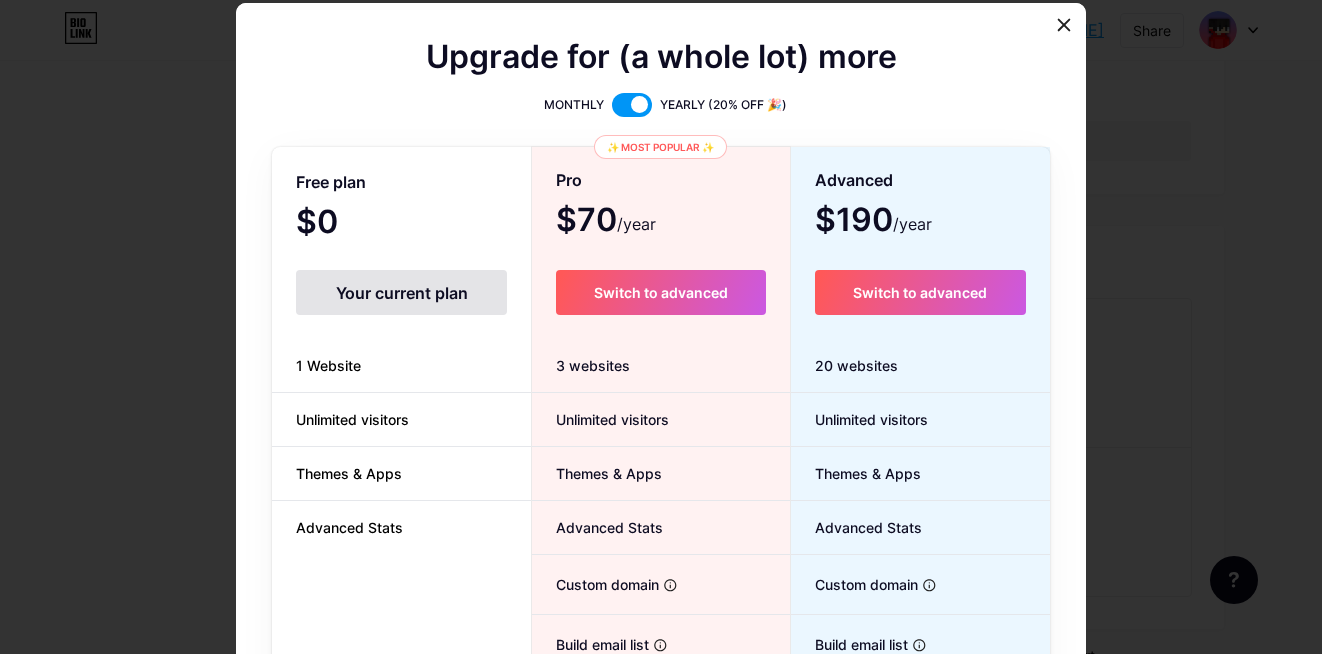 click at bounding box center [632, 105] 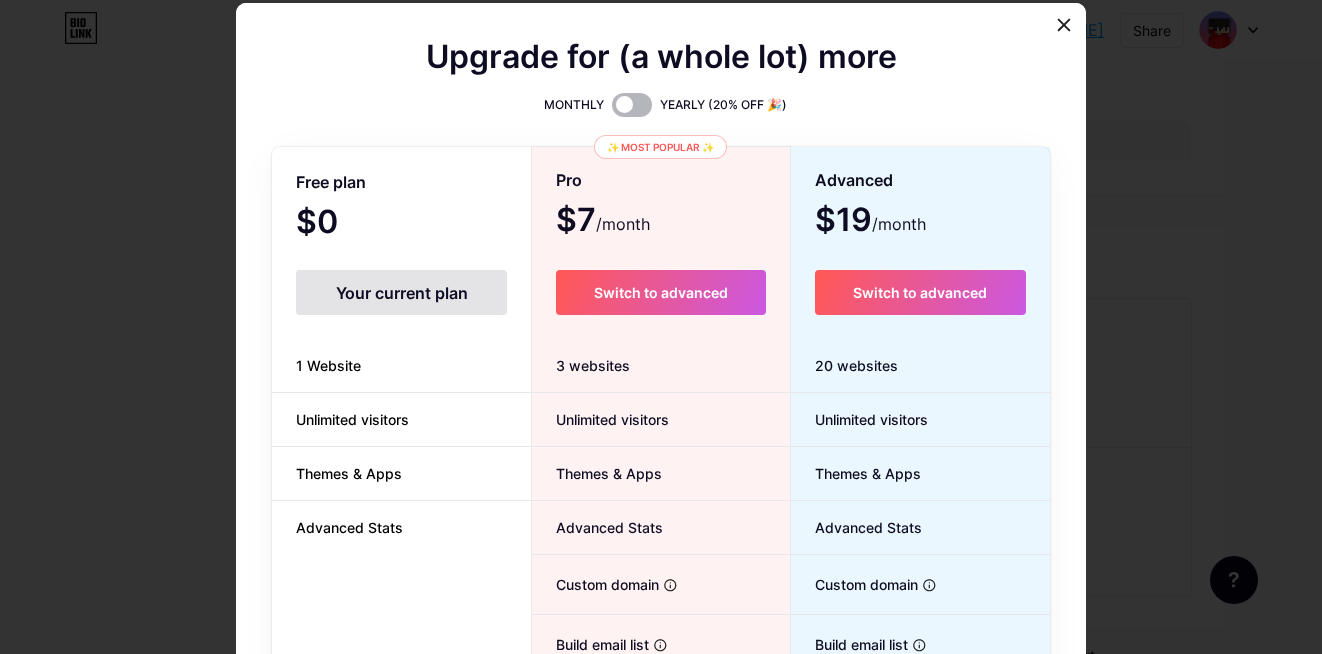 click at bounding box center [632, 105] 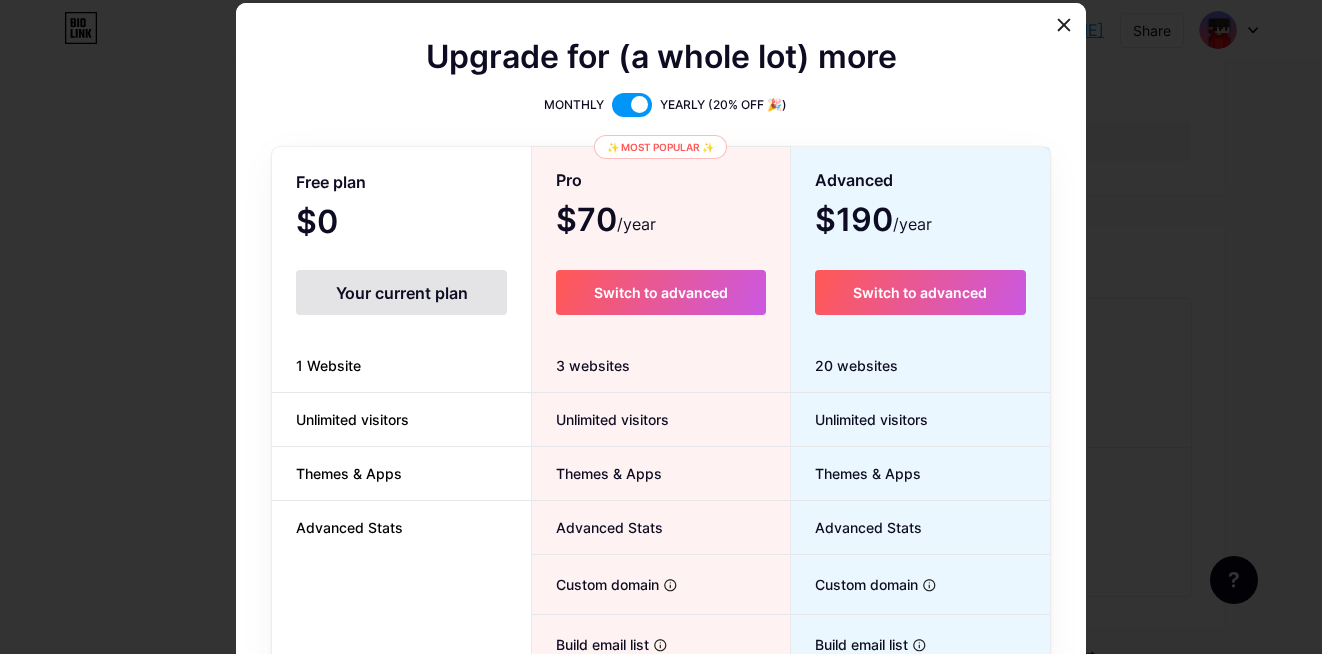 drag, startPoint x: 629, startPoint y: 101, endPoint x: 671, endPoint y: 87, distance: 44.27189 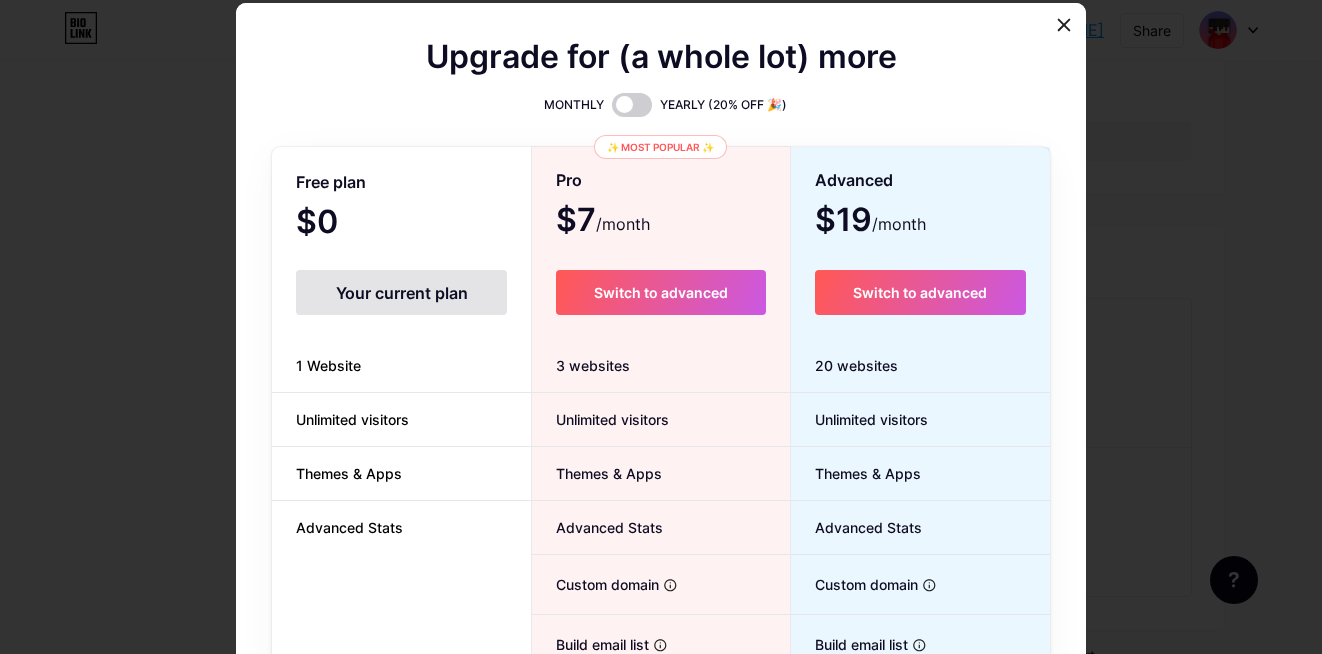 click at bounding box center [661, 327] 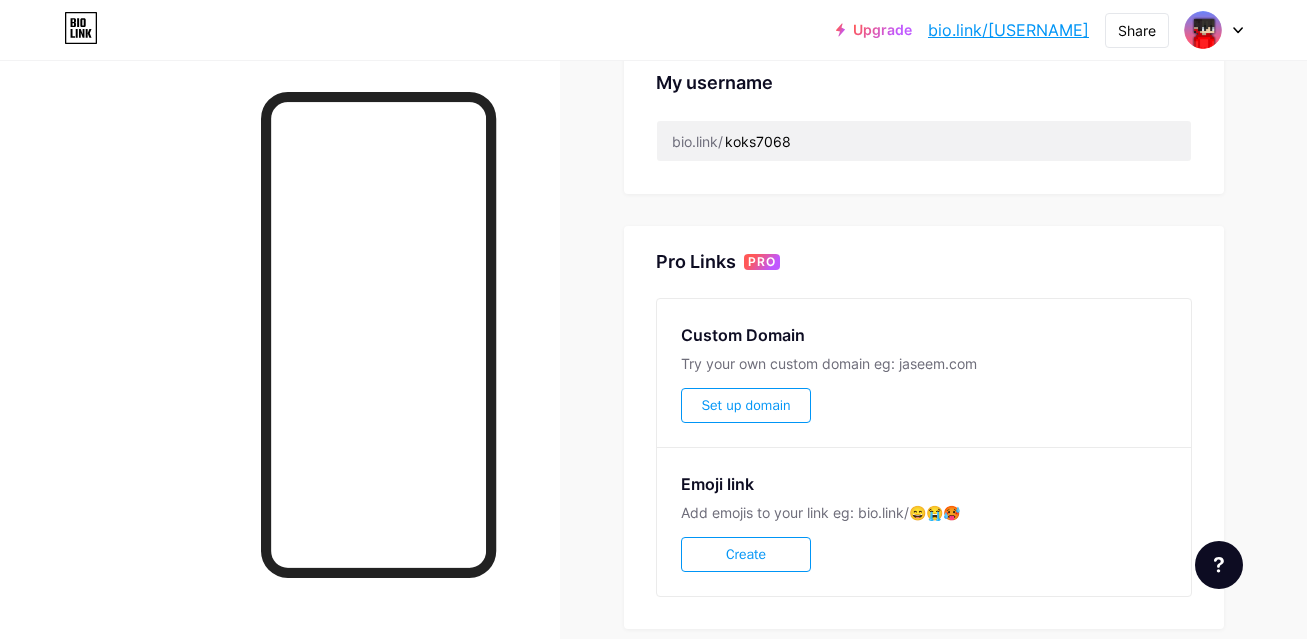 scroll, scrollTop: 925, scrollLeft: 0, axis: vertical 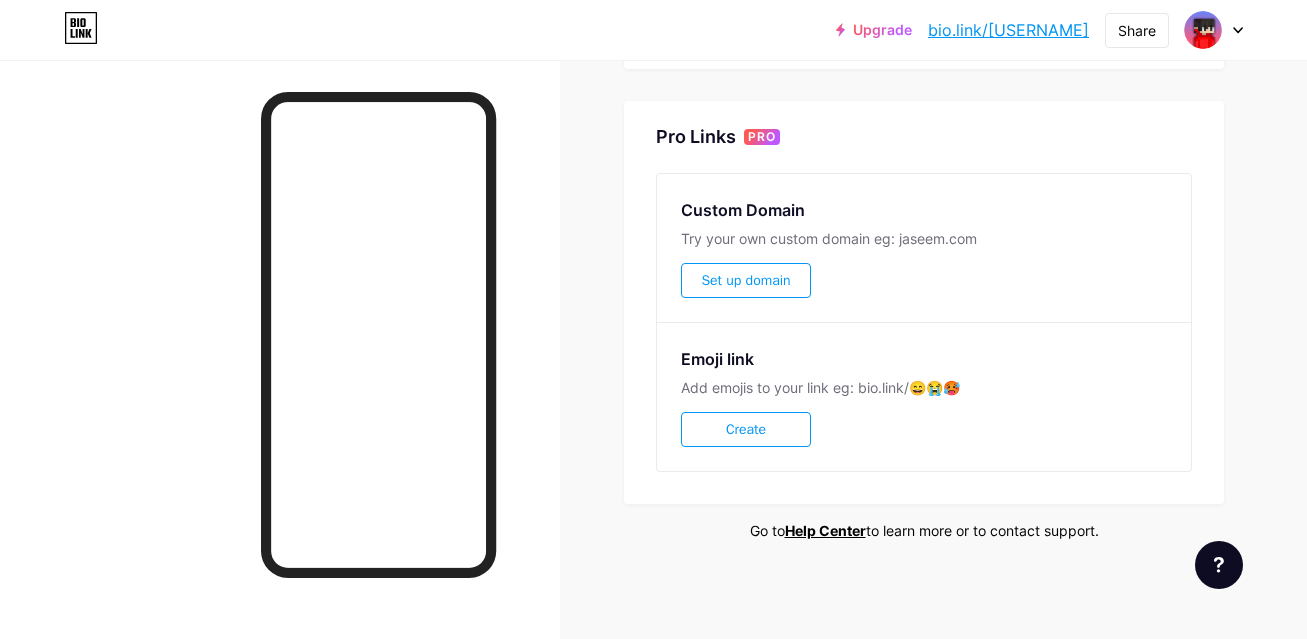 click on "bio.link/[USERNAME]" at bounding box center (1008, 30) 